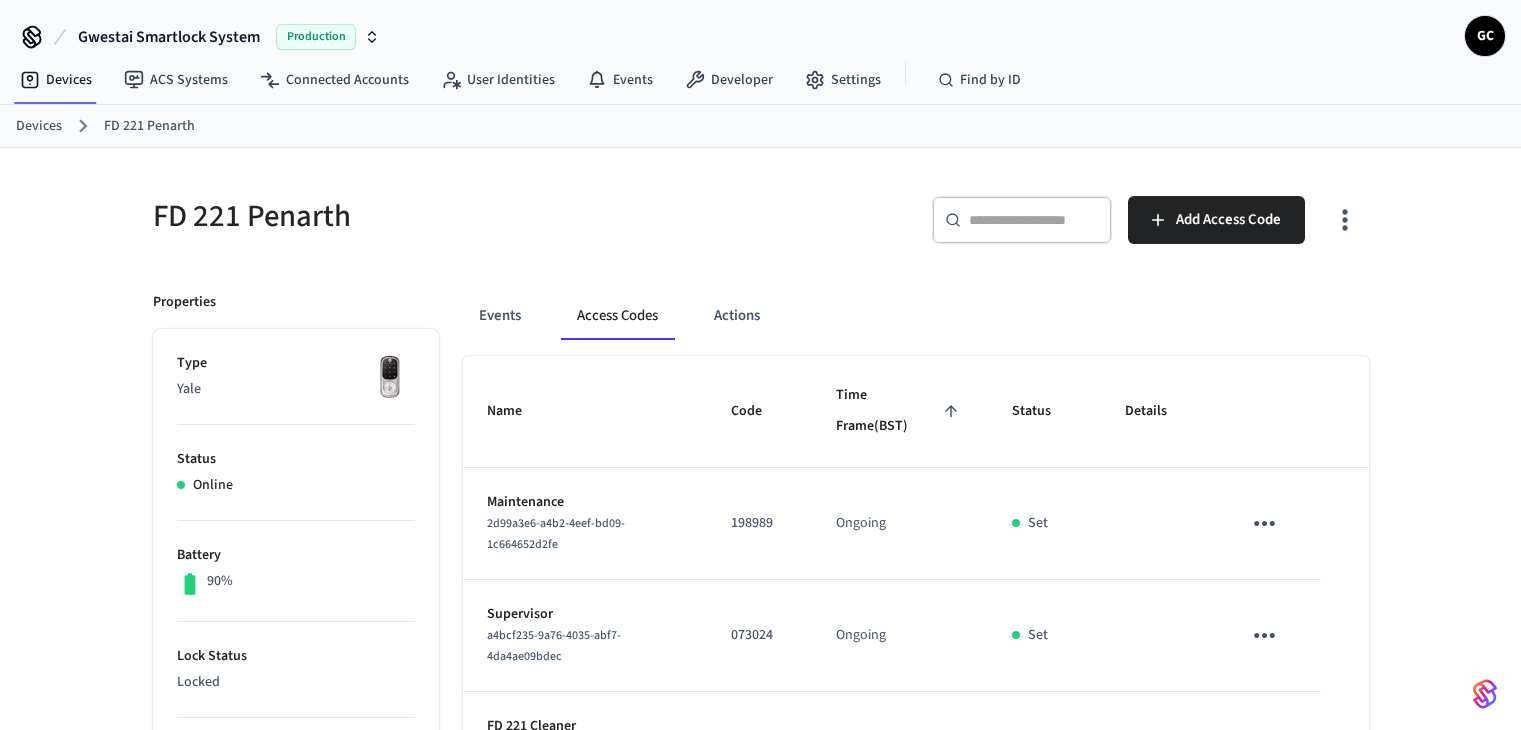 scroll, scrollTop: 696, scrollLeft: 0, axis: vertical 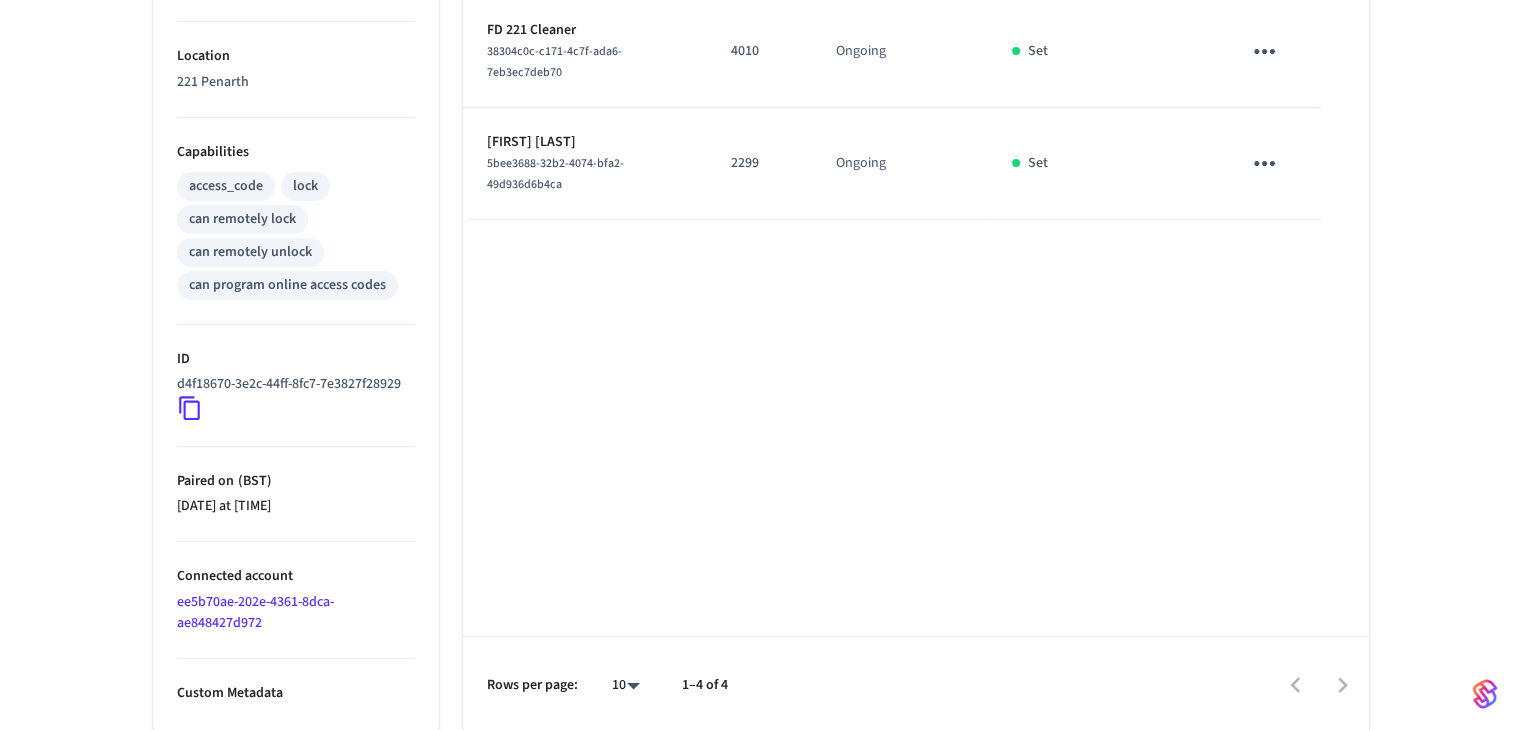 click on "2299" at bounding box center (759, 163) 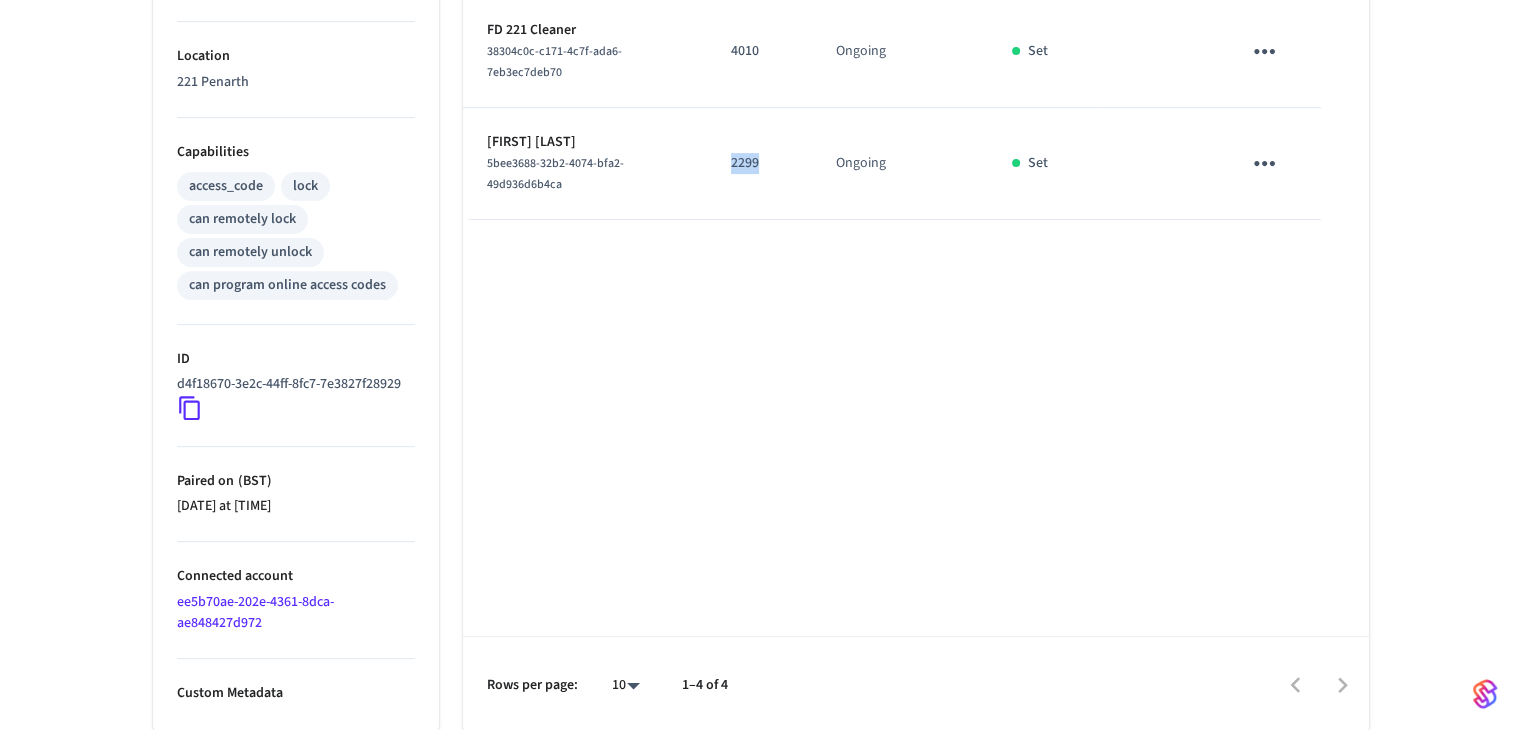 click on "2299" at bounding box center [759, 163] 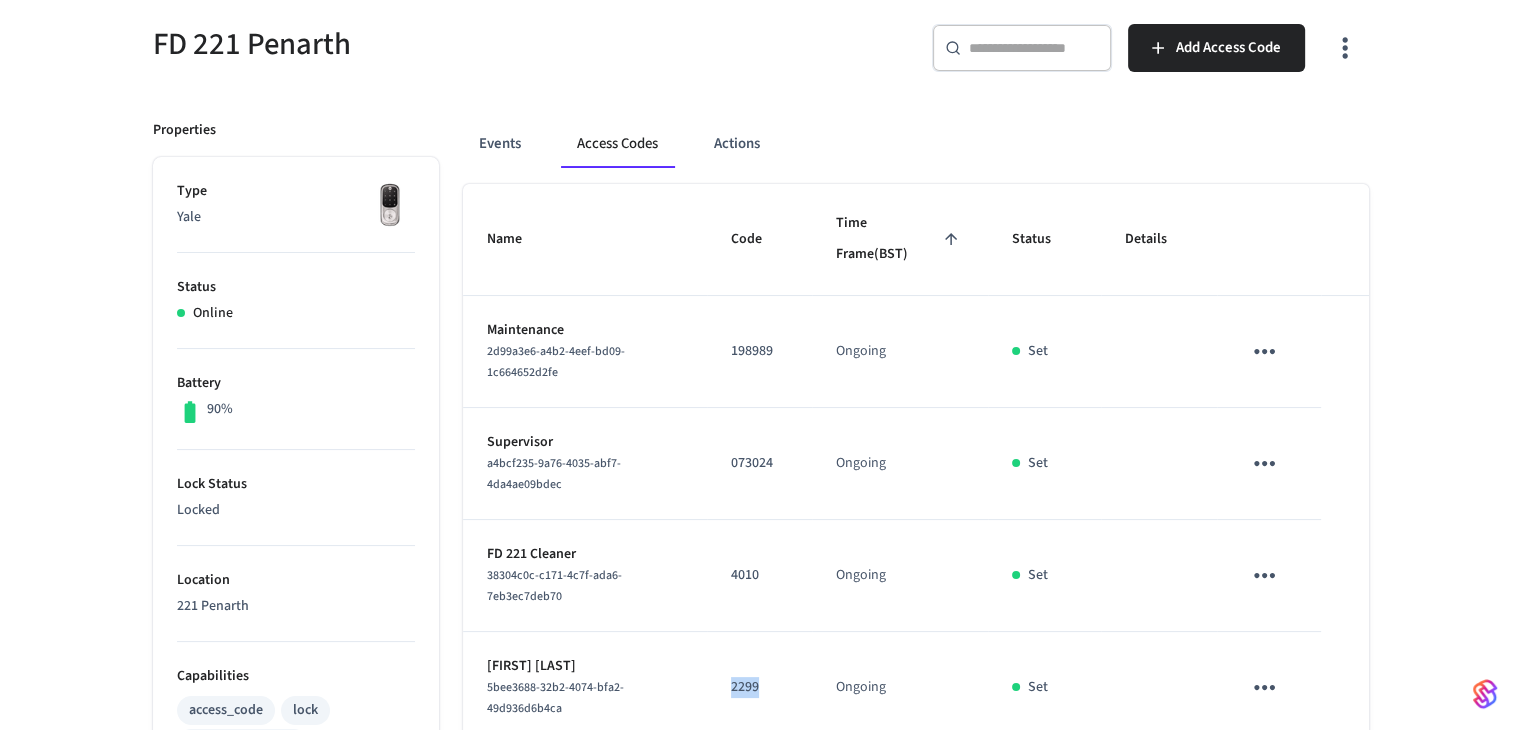 scroll, scrollTop: 0, scrollLeft: 0, axis: both 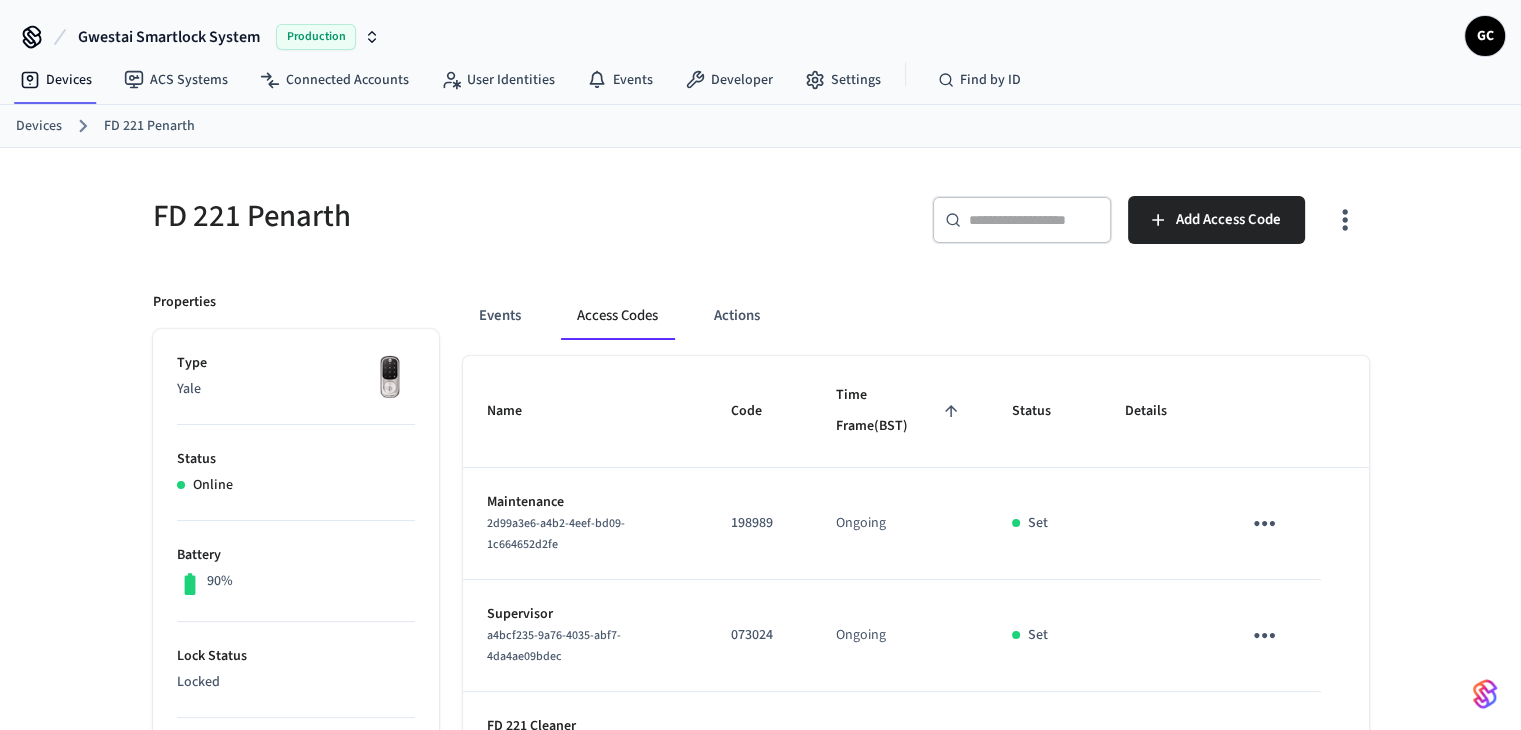click on "Devices" at bounding box center (39, 126) 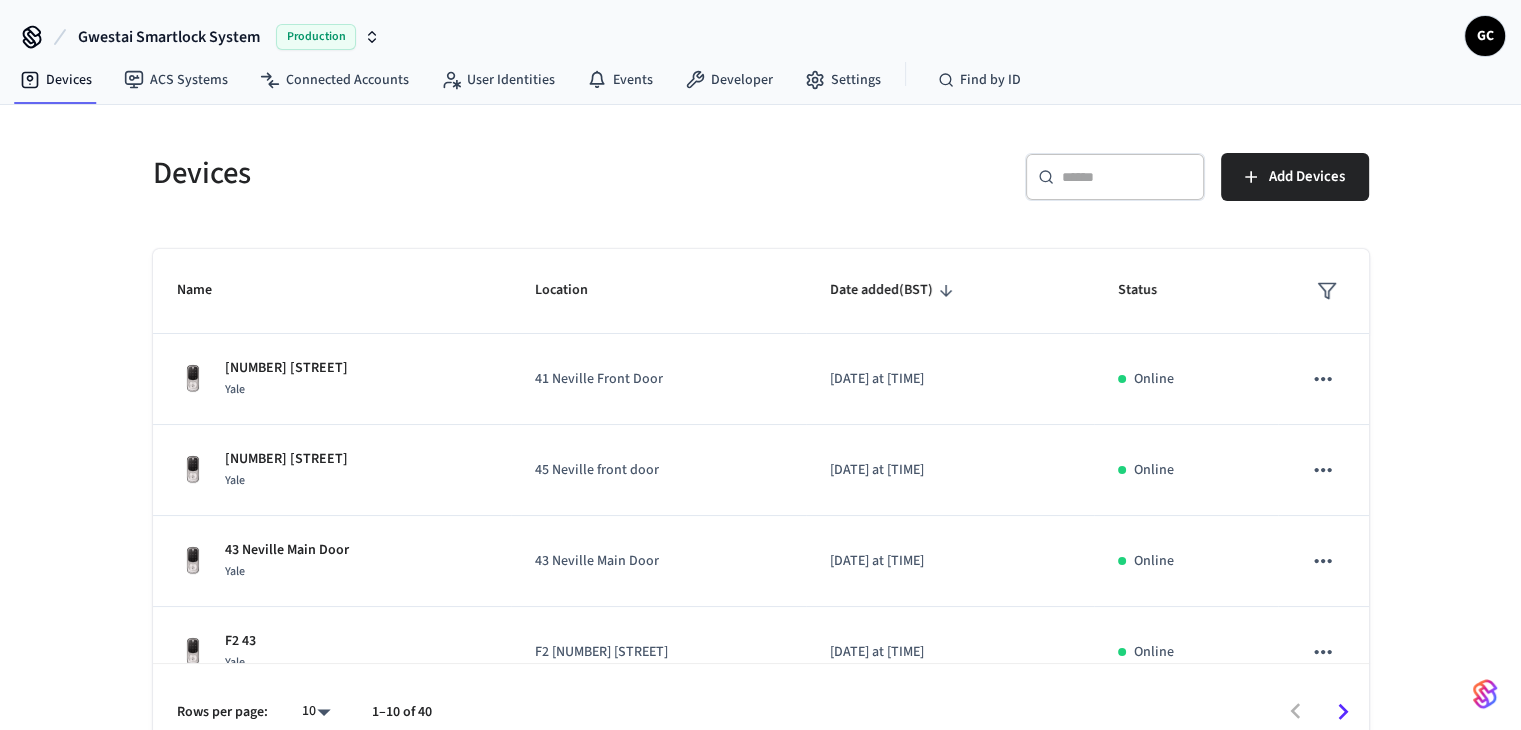 click on "​ ​" at bounding box center (1115, 177) 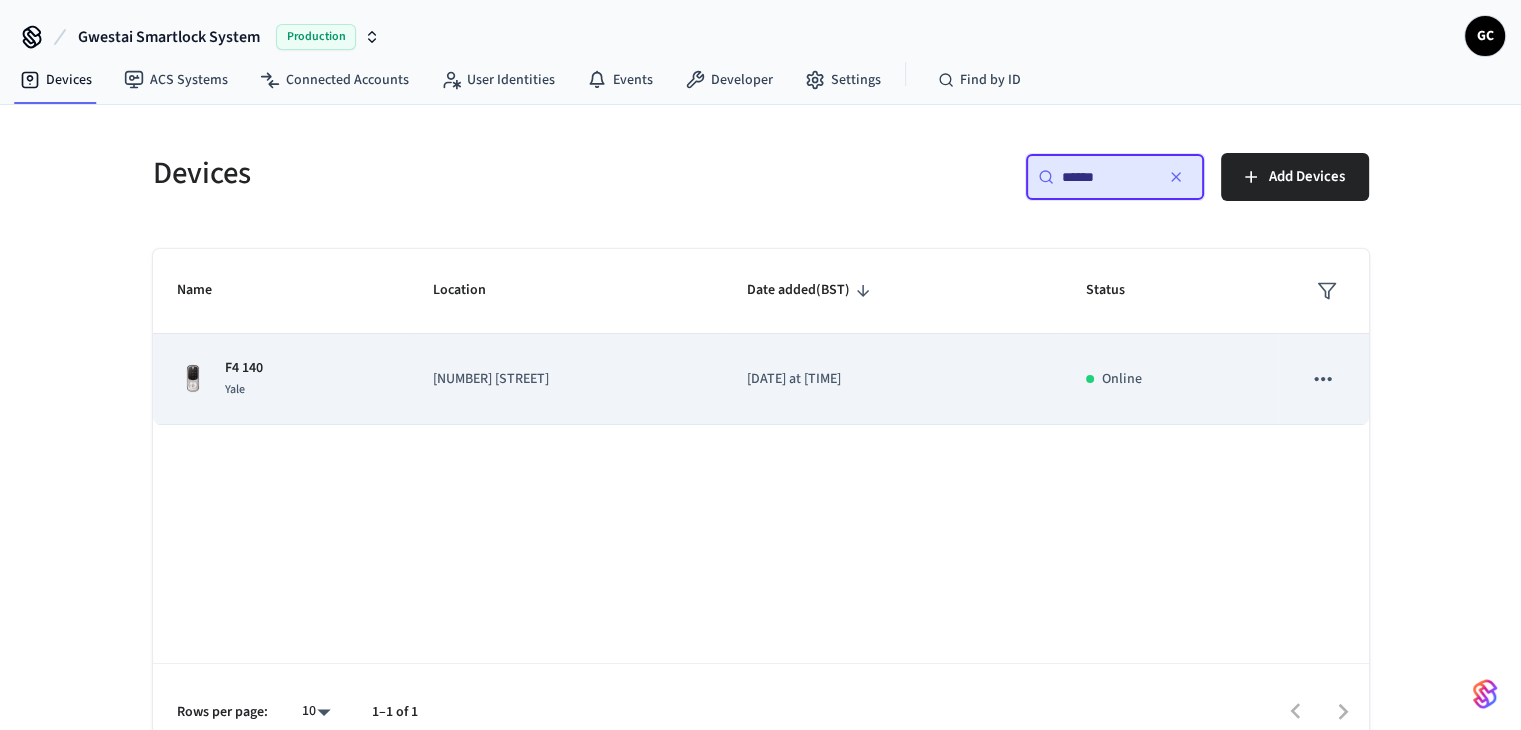 type on "******" 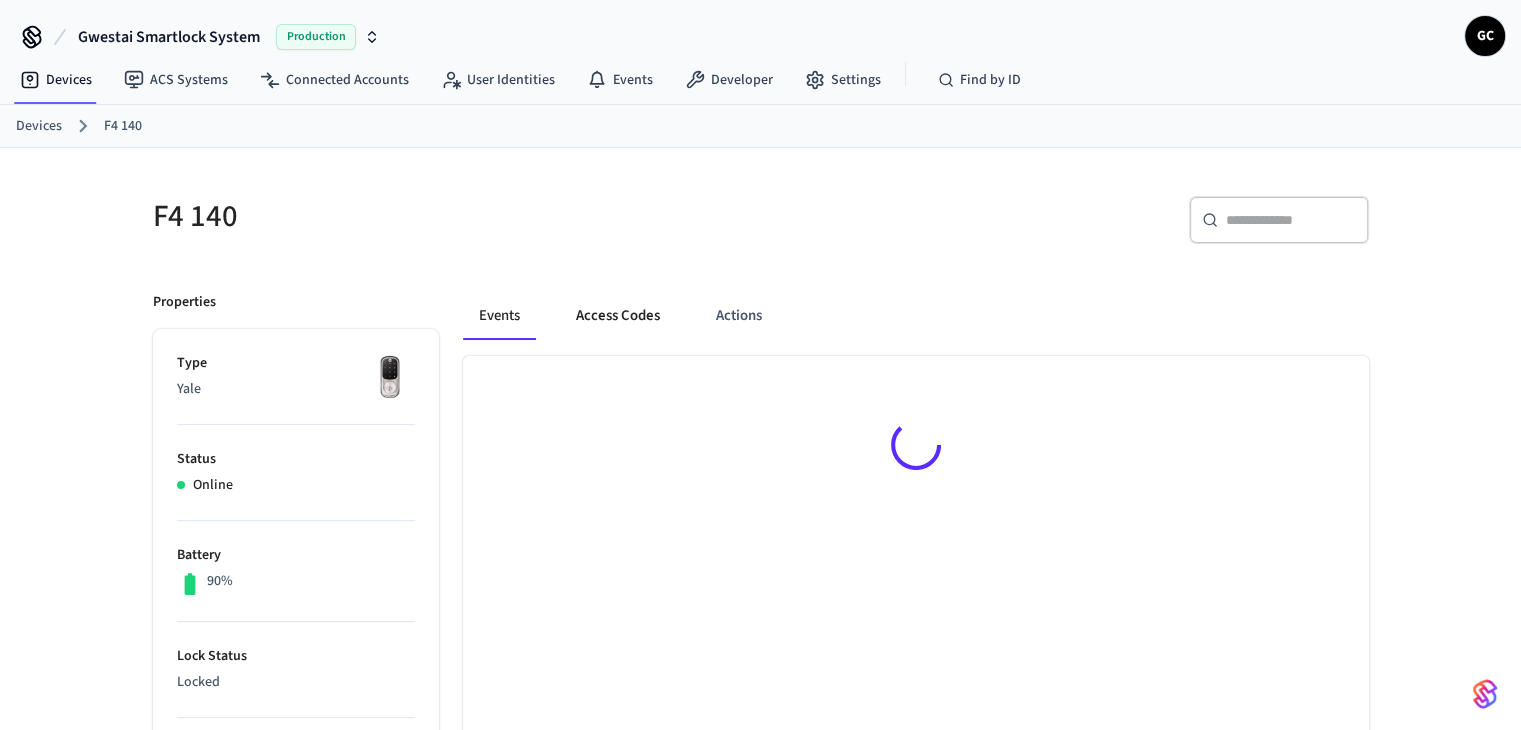click on "Access Codes" at bounding box center [618, 316] 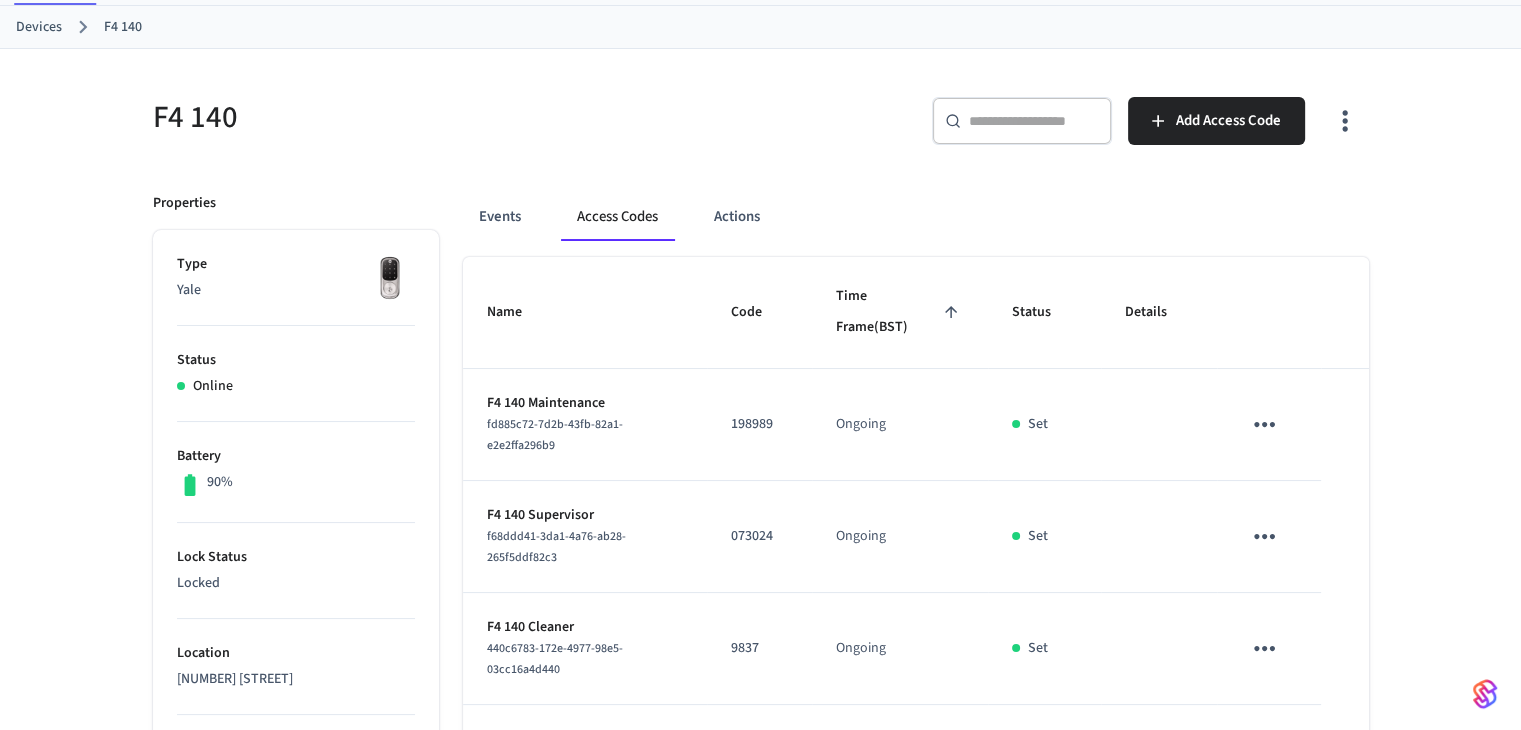 scroll, scrollTop: 0, scrollLeft: 0, axis: both 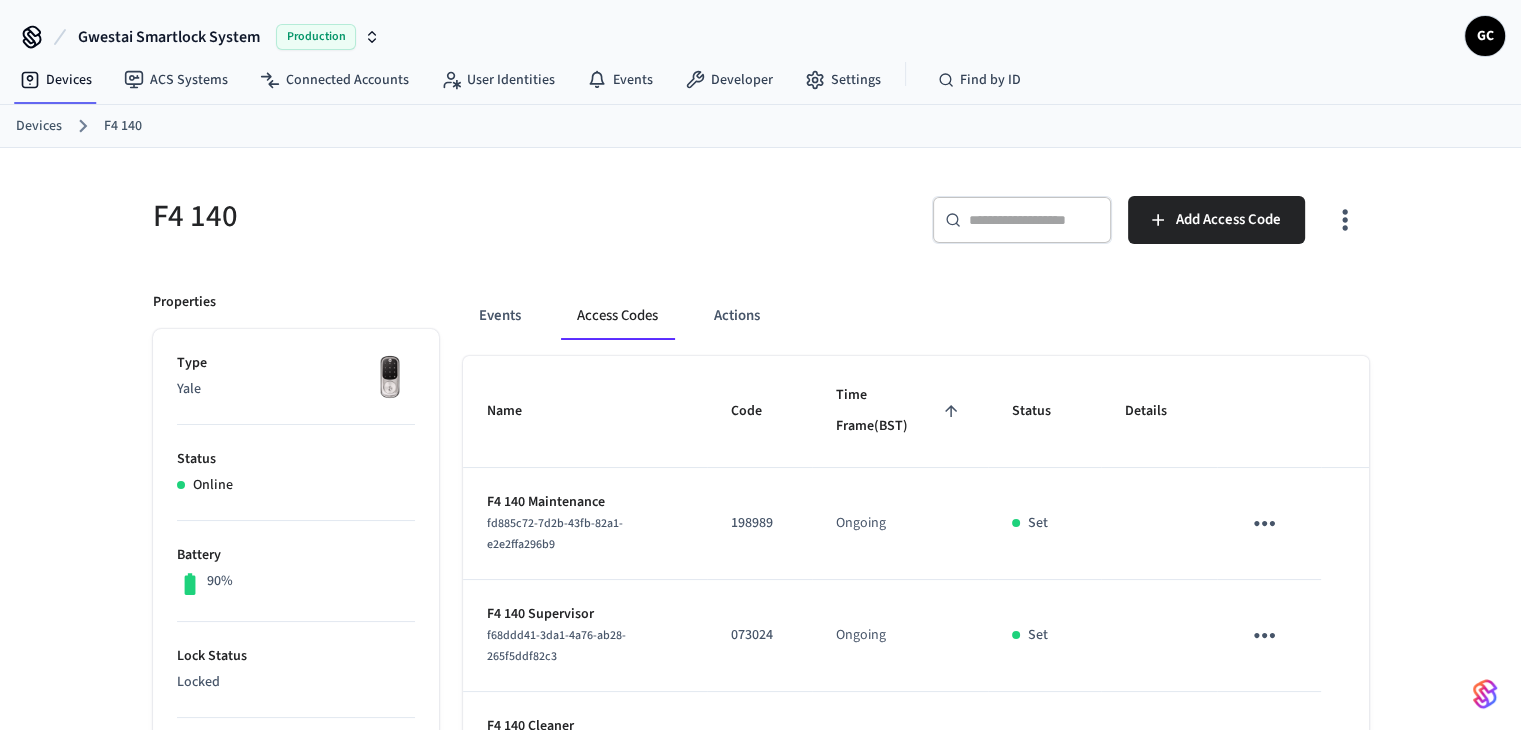 click at bounding box center [1034, 220] 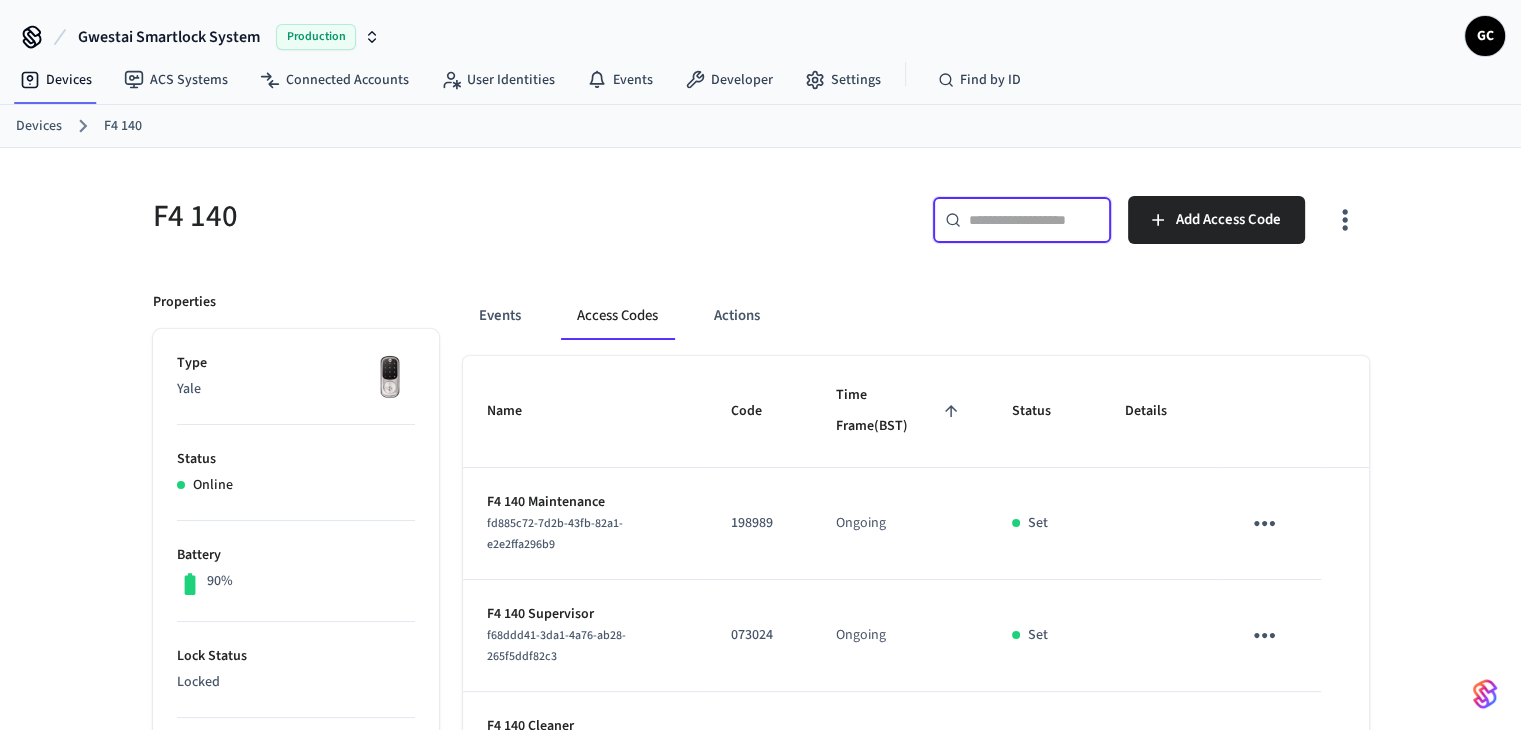 paste on "****" 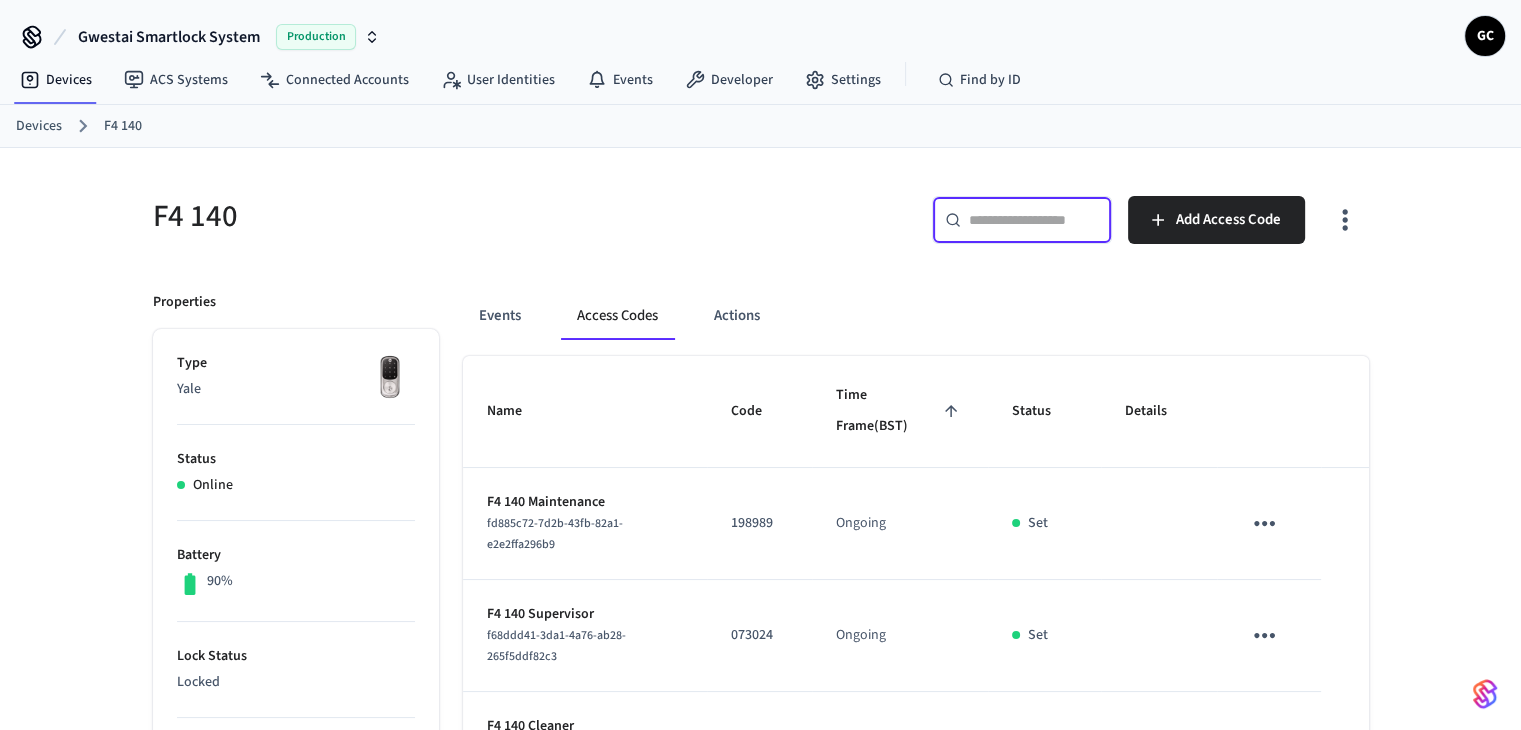 type on "****" 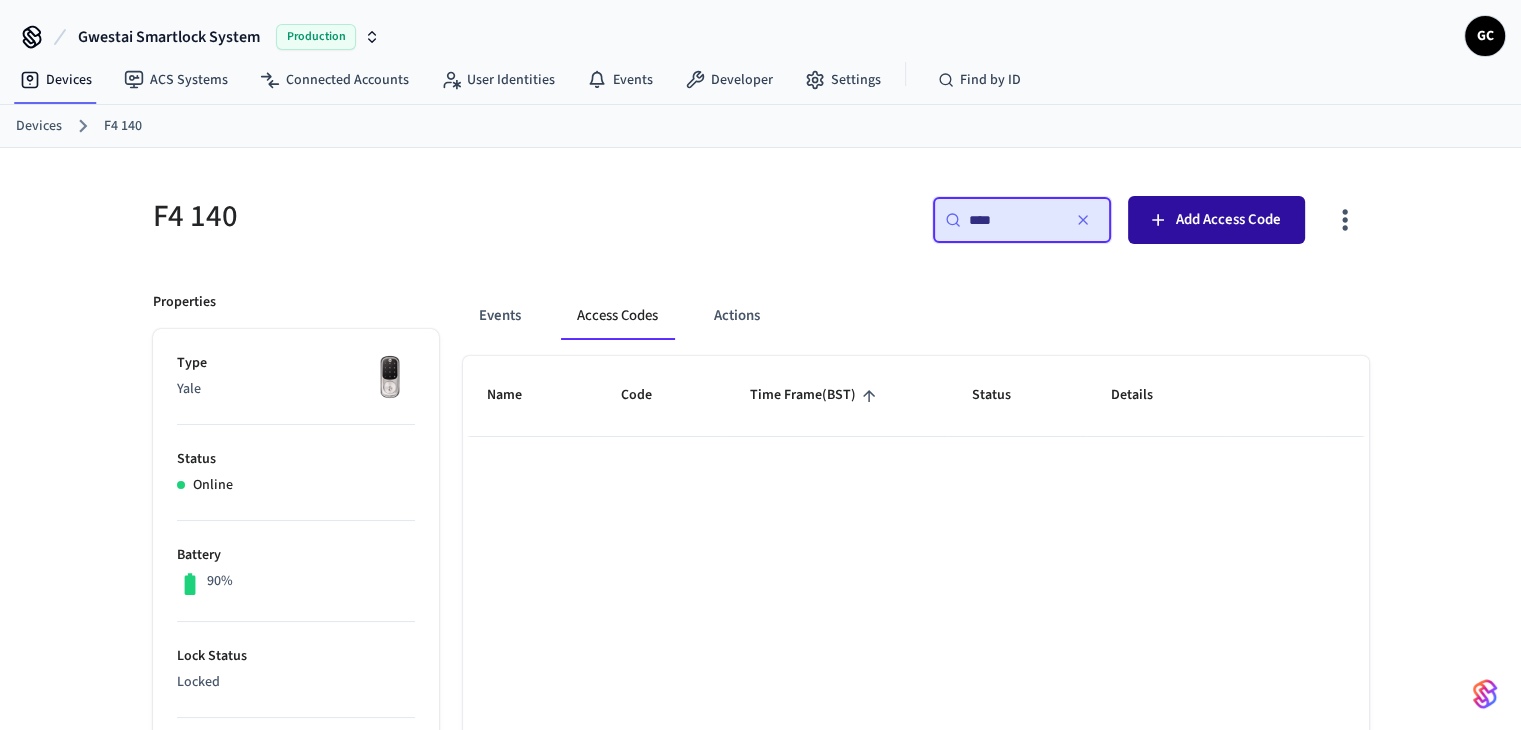 type 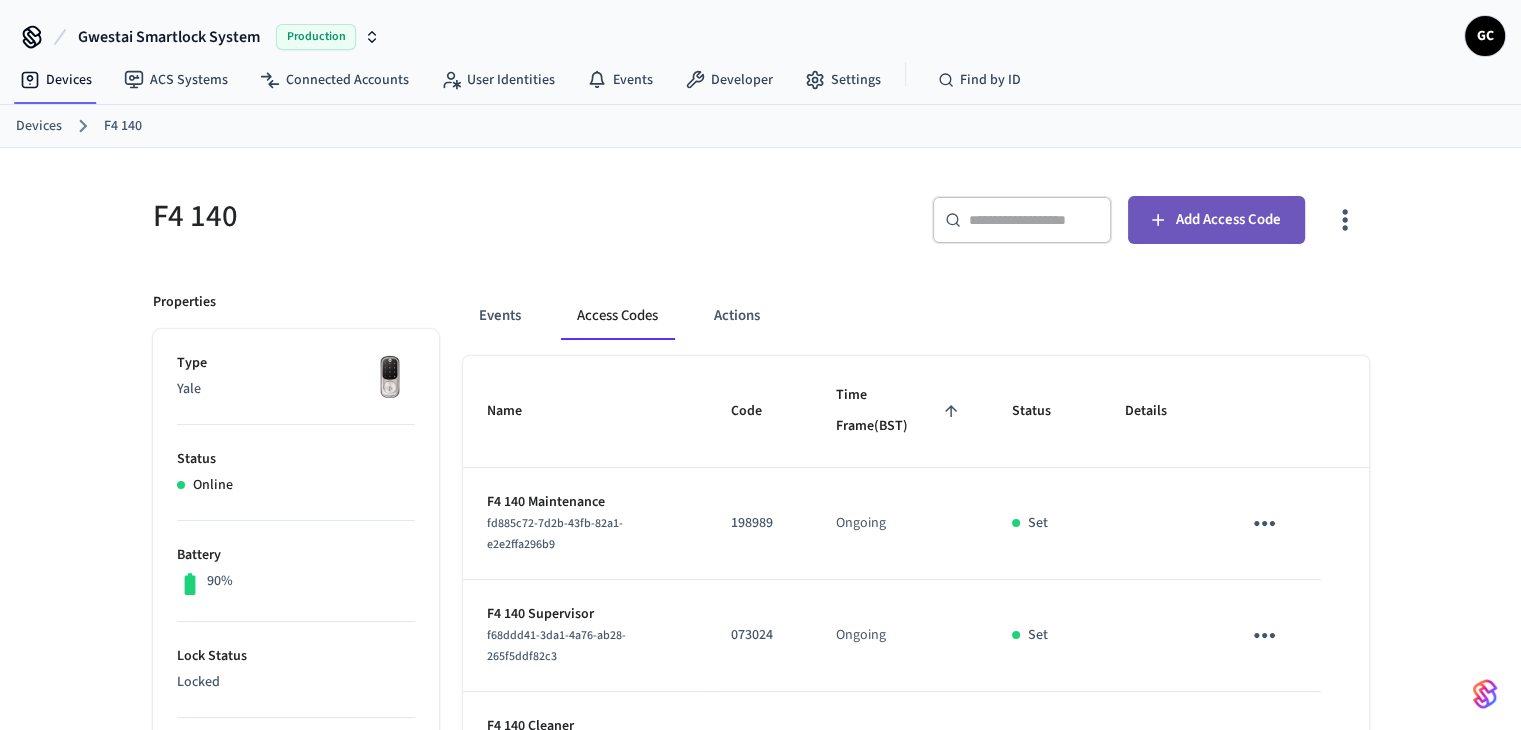 click on "Add Access Code" at bounding box center (1228, 220) 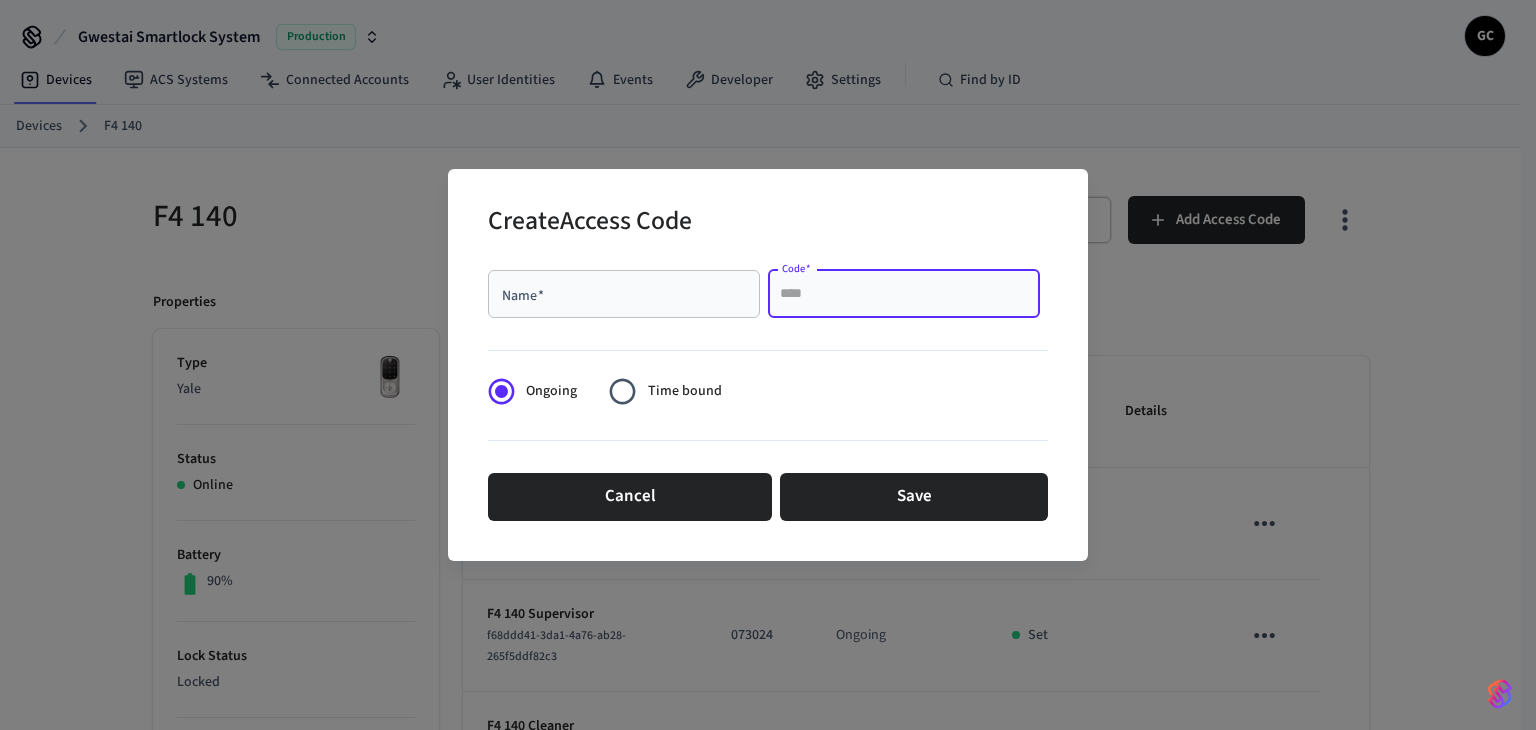 click on "Code   *" at bounding box center [904, 294] 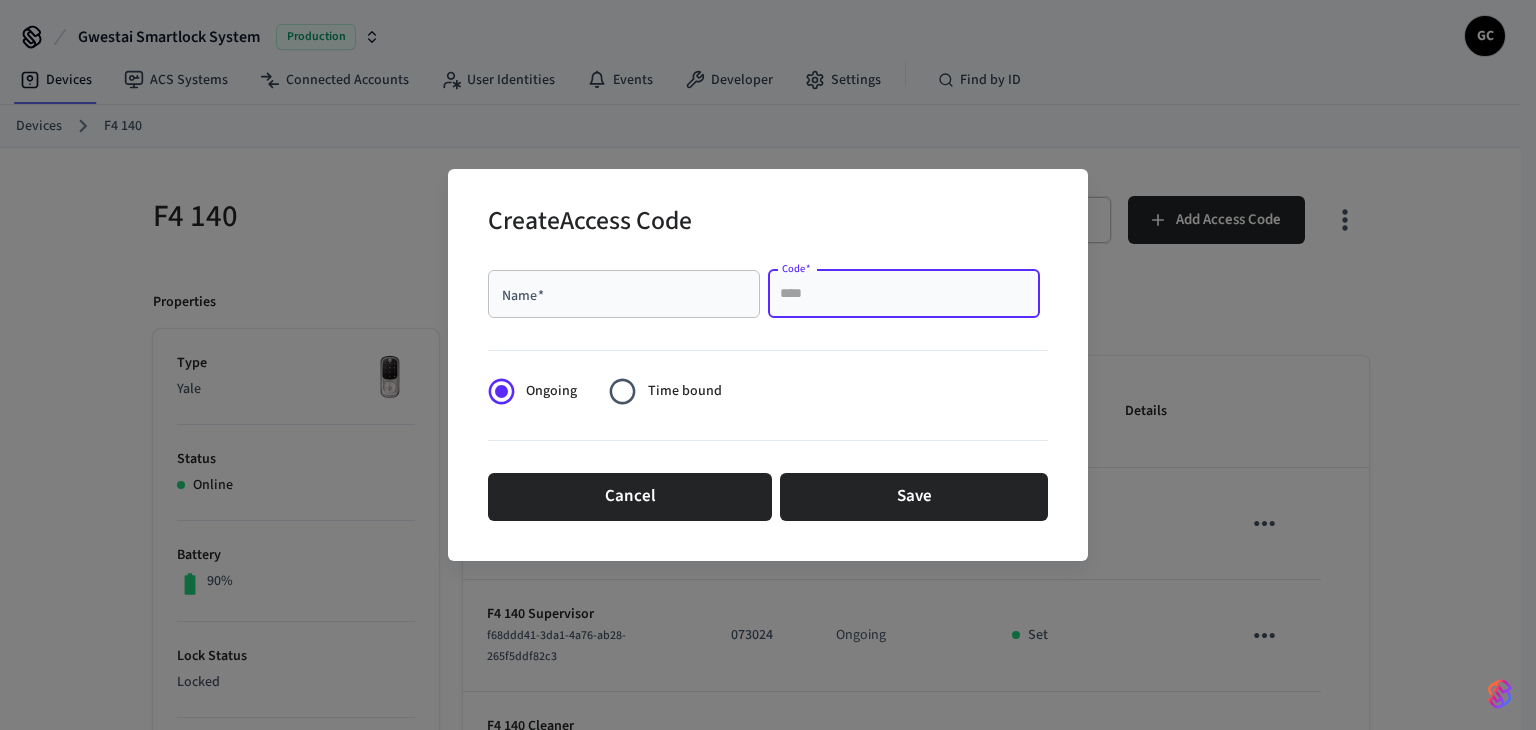 paste on "****" 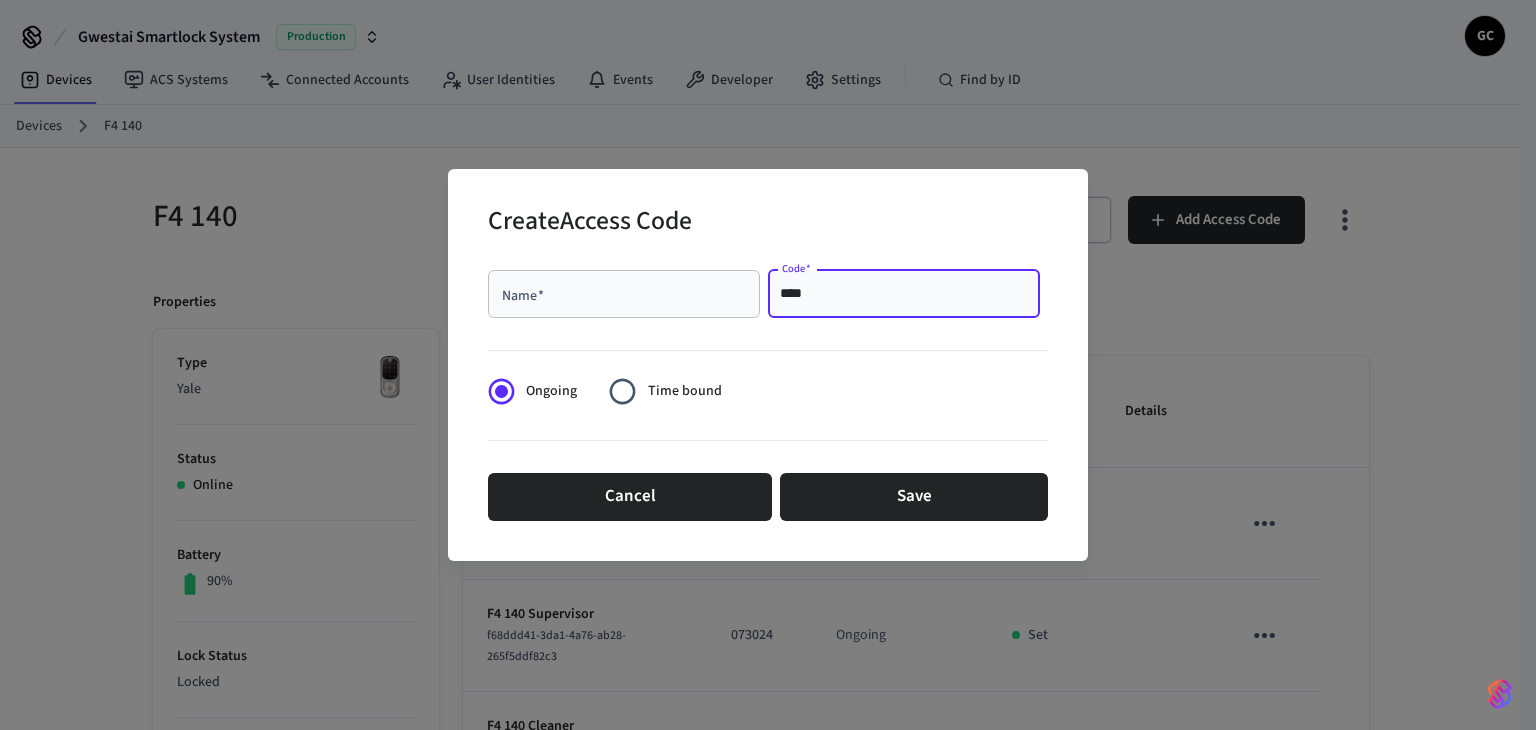 click on "Name   *" at bounding box center (624, 294) 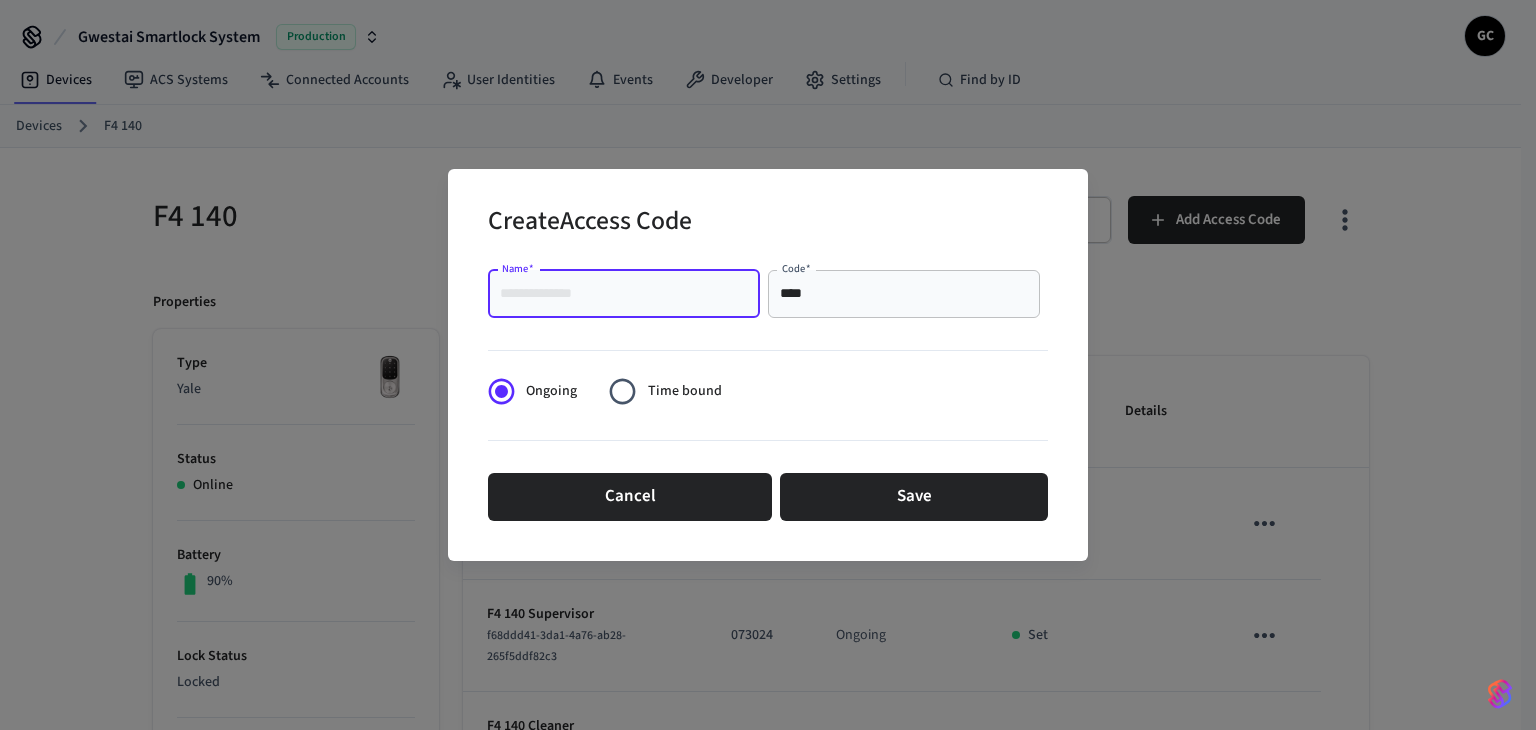 paste on "**********" 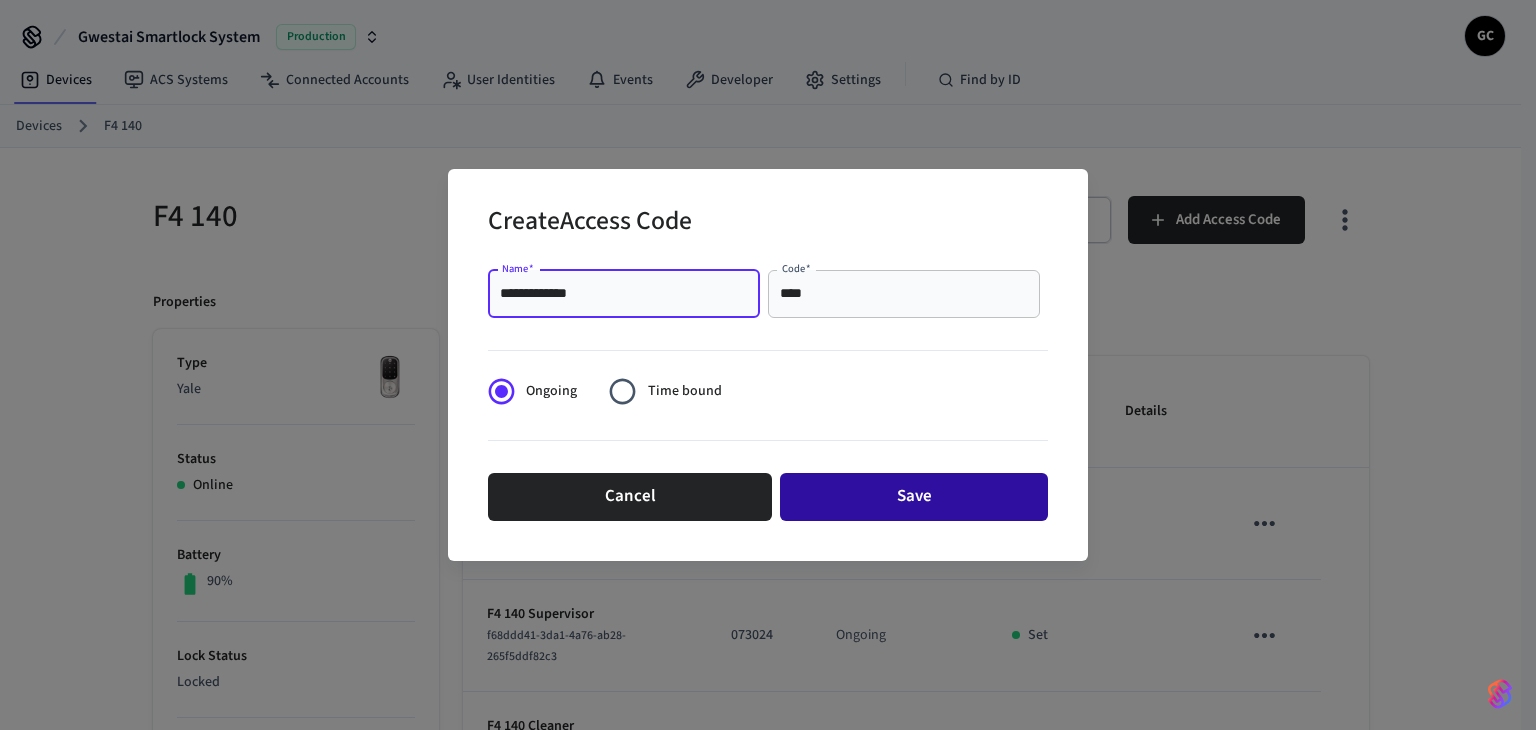 type on "**********" 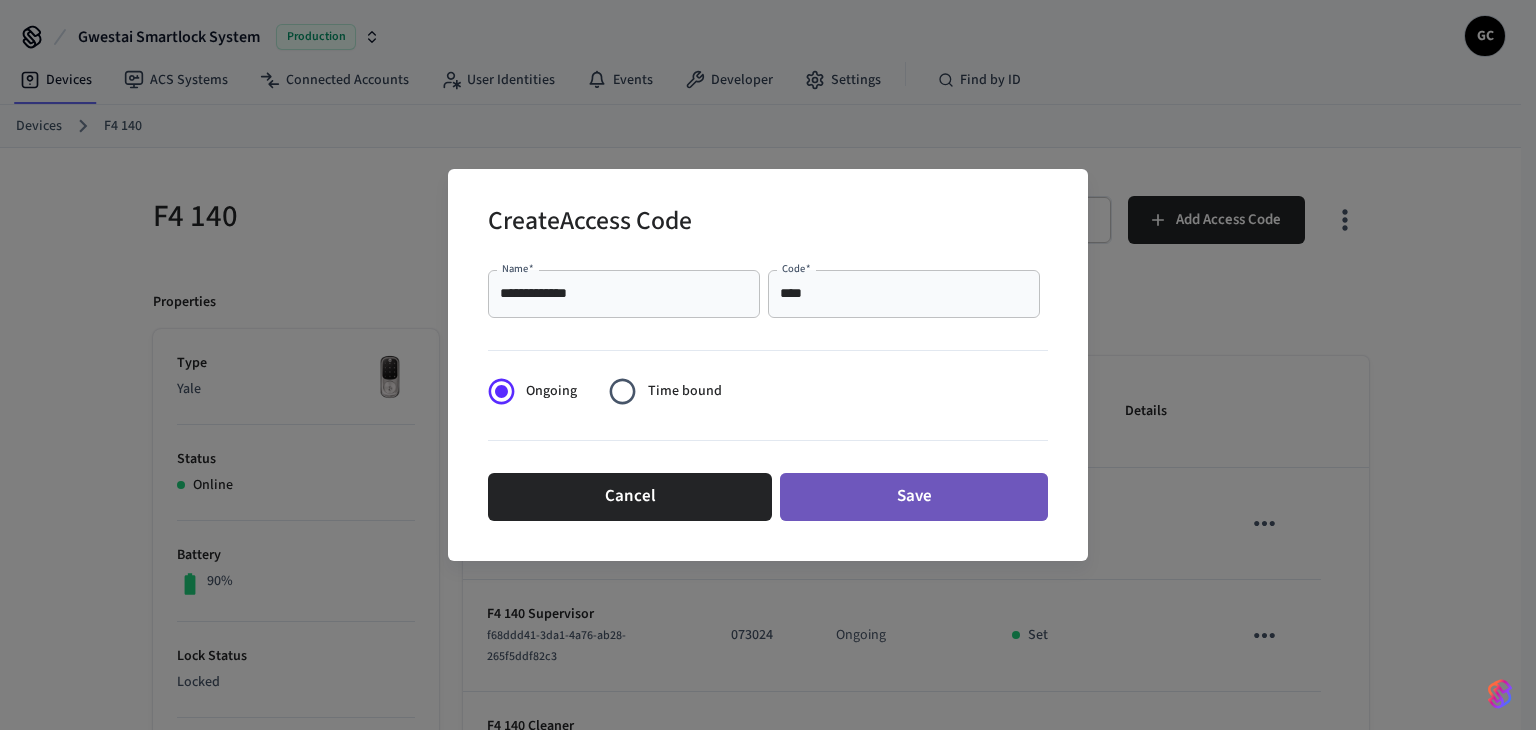 click on "Save" at bounding box center [914, 497] 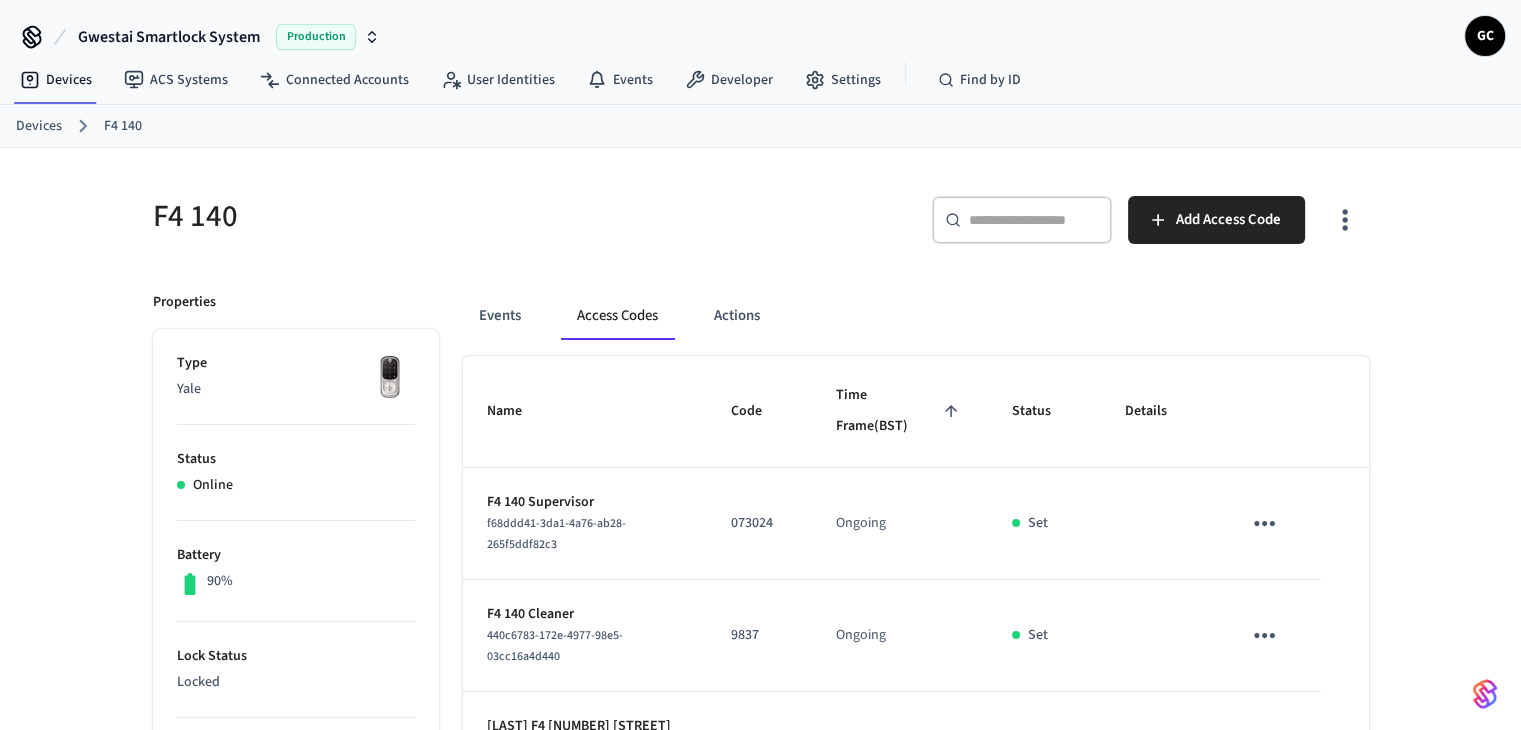 scroll, scrollTop: 300, scrollLeft: 0, axis: vertical 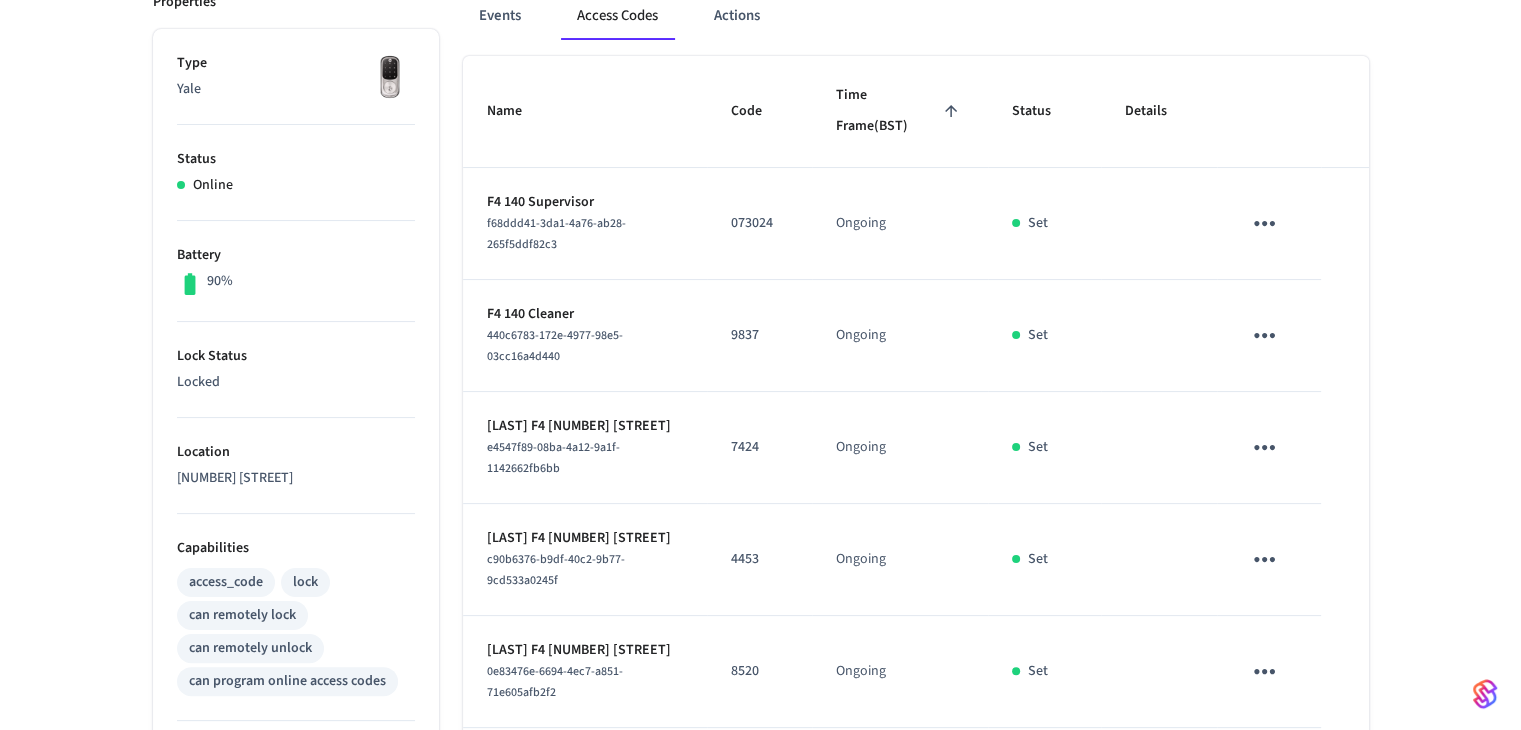 click on "9837" at bounding box center (759, 335) 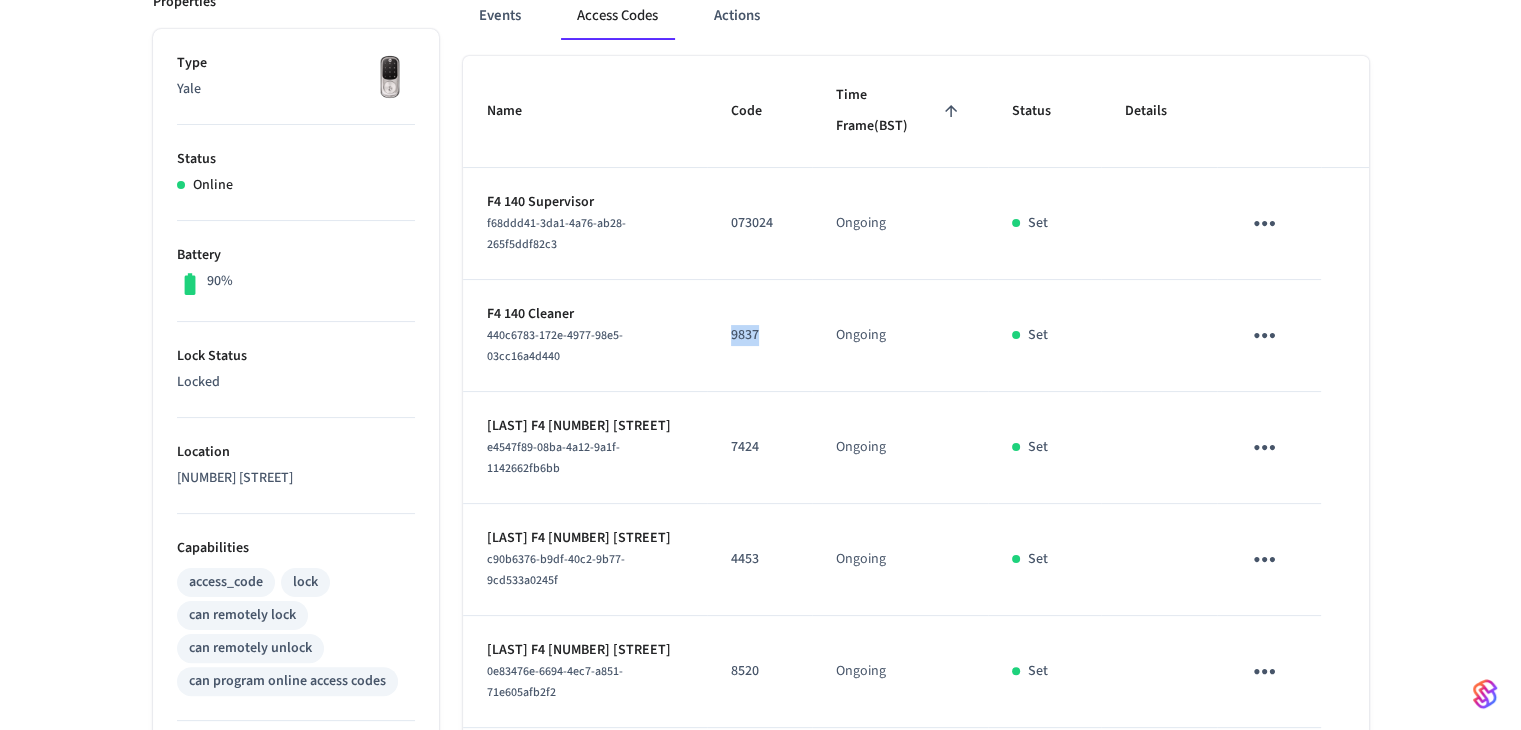 click on "9837" at bounding box center (759, 335) 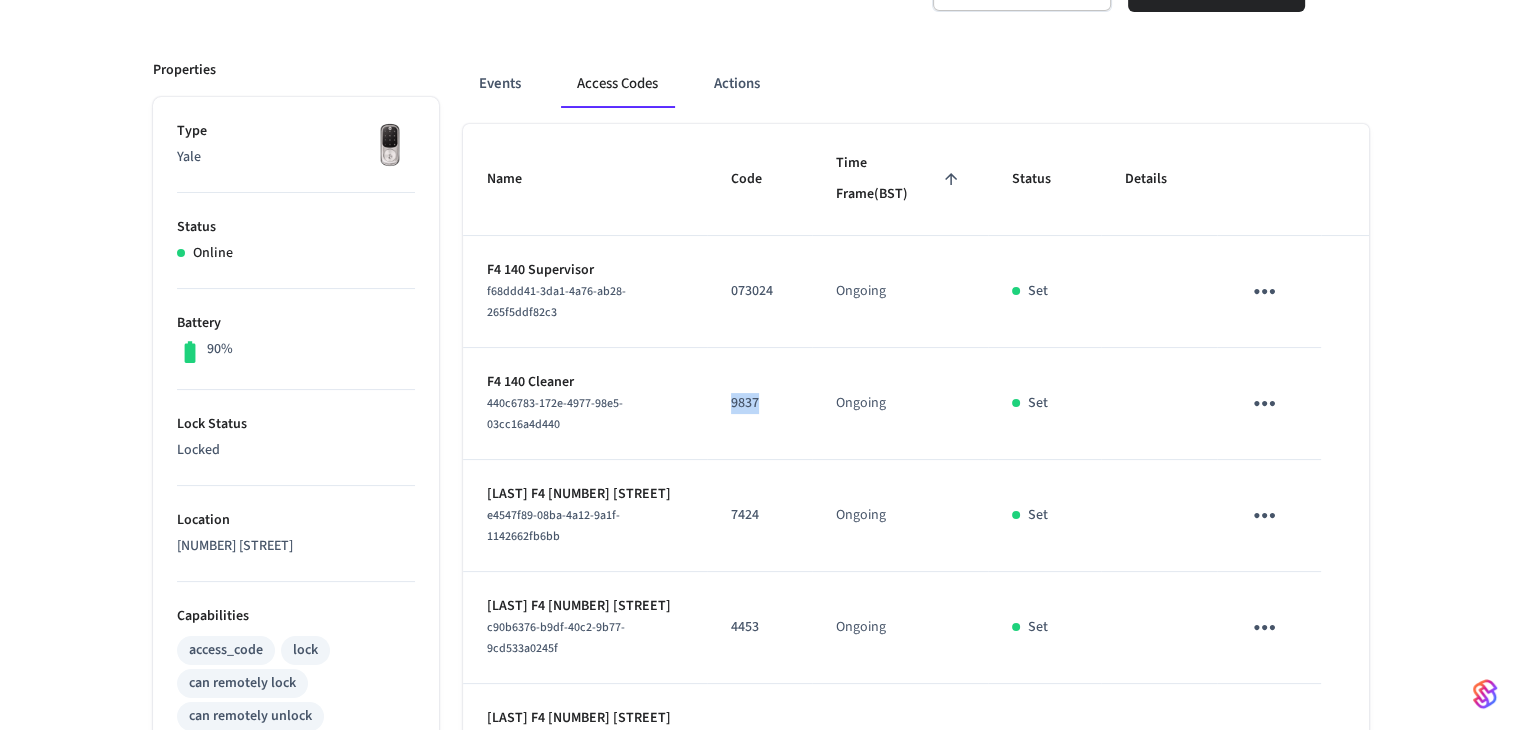 scroll, scrollTop: 200, scrollLeft: 0, axis: vertical 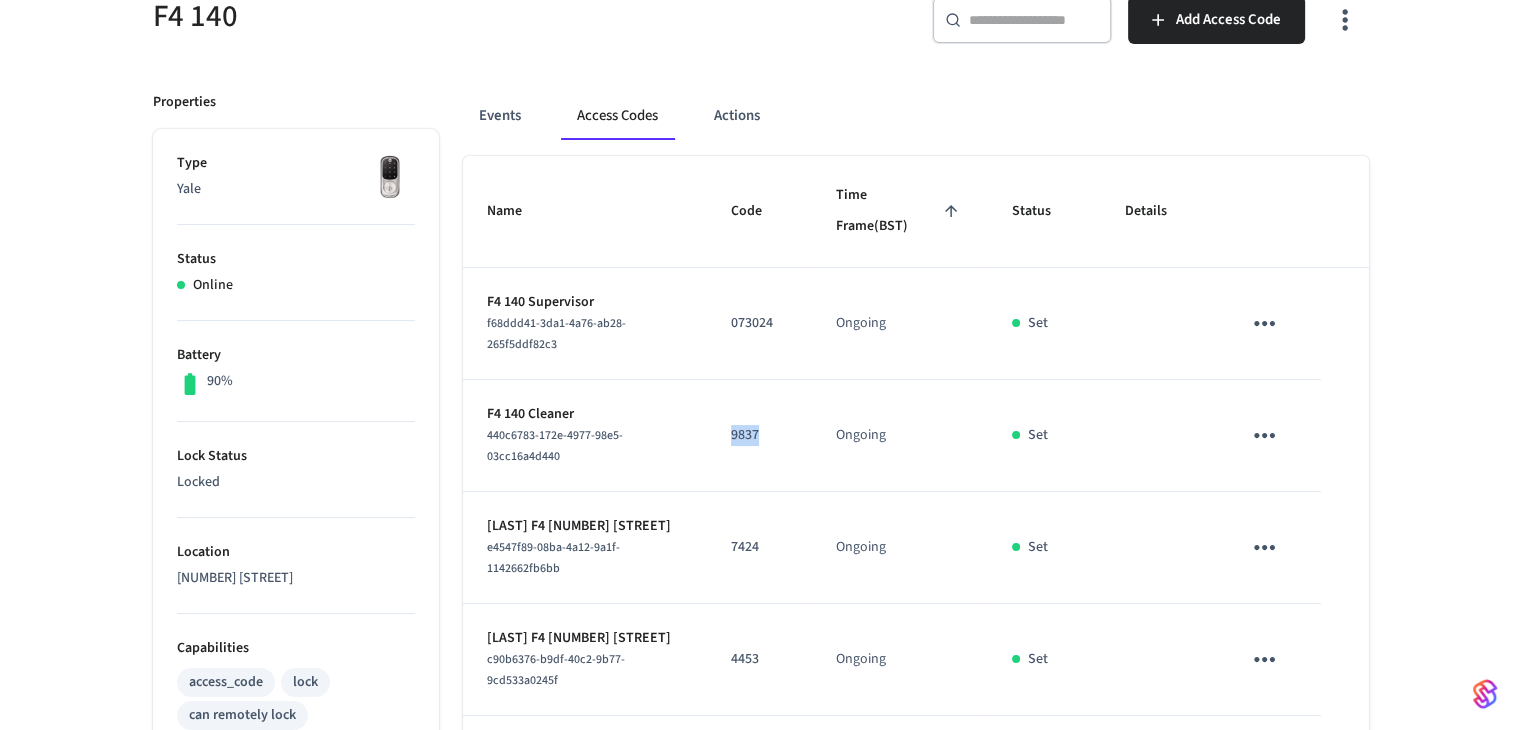 click on "9837" at bounding box center (759, 435) 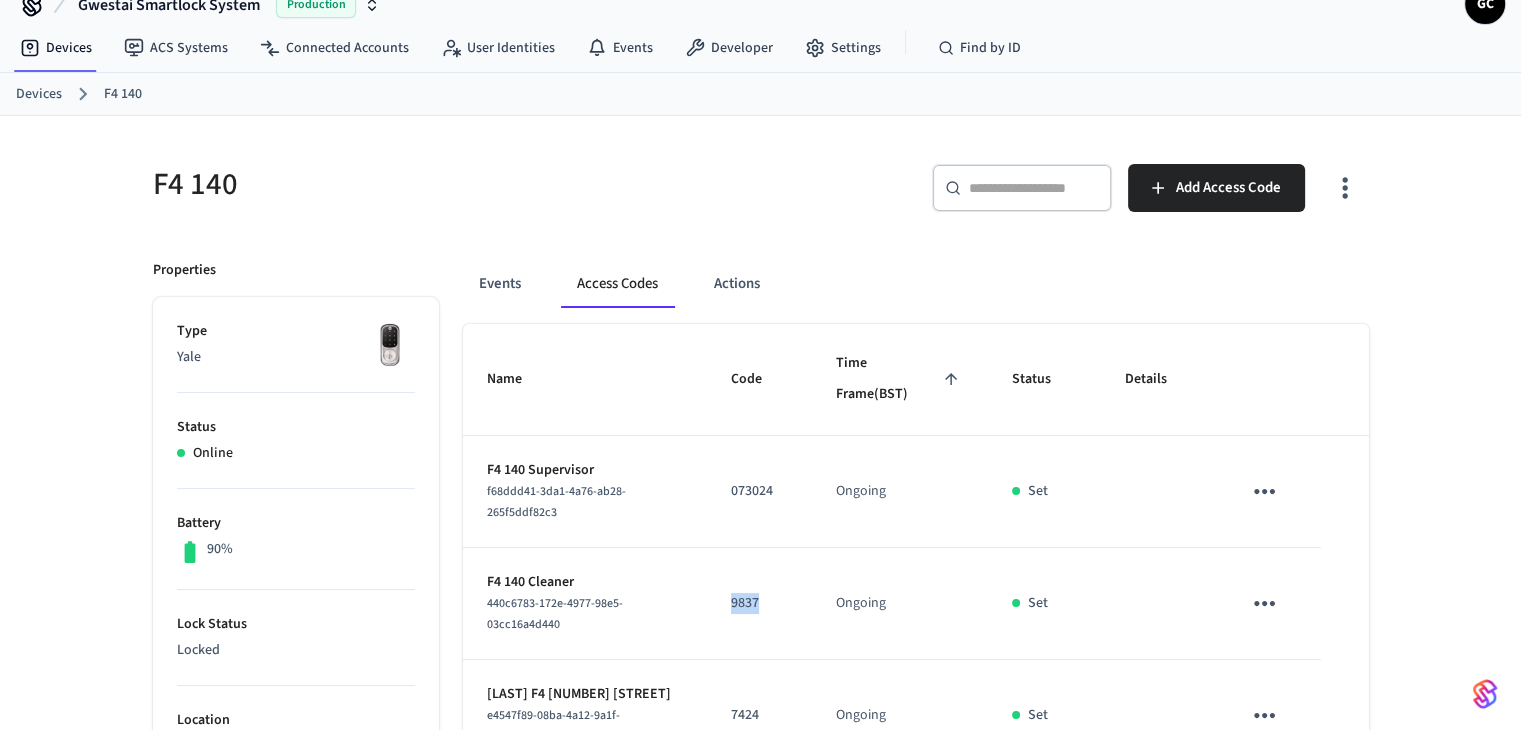 scroll, scrollTop: 0, scrollLeft: 0, axis: both 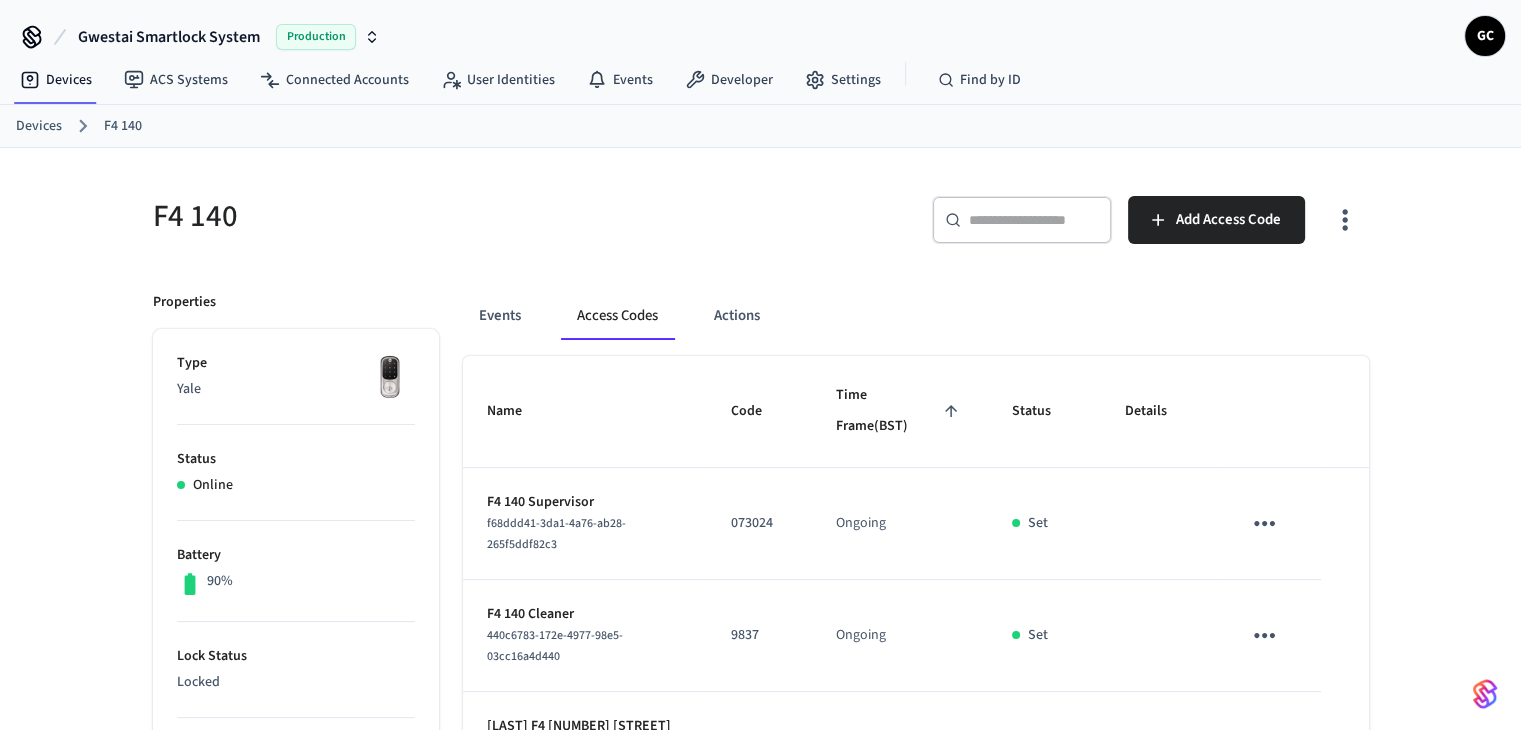 click on "Devices" at bounding box center [39, 126] 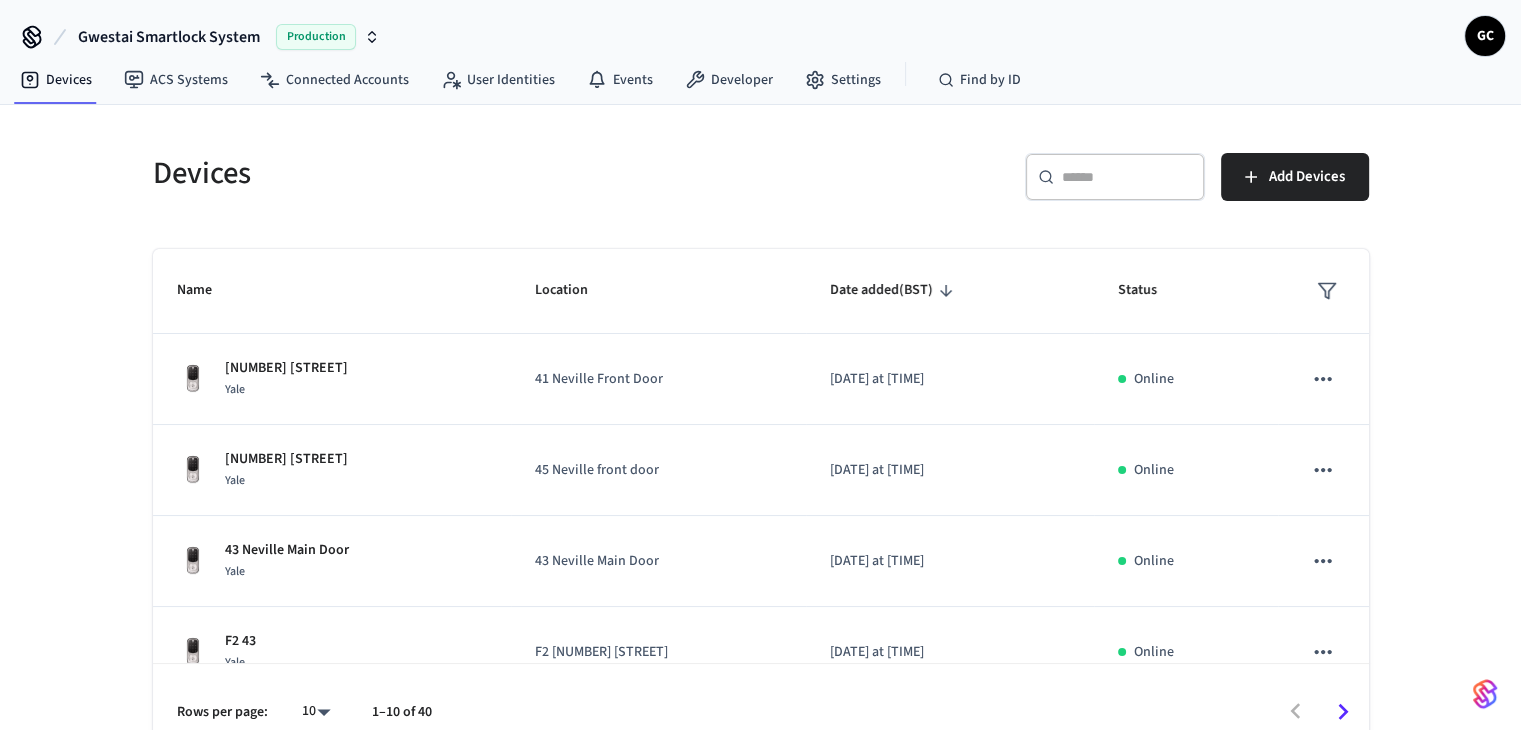 click on "​ ​" at bounding box center (1115, 177) 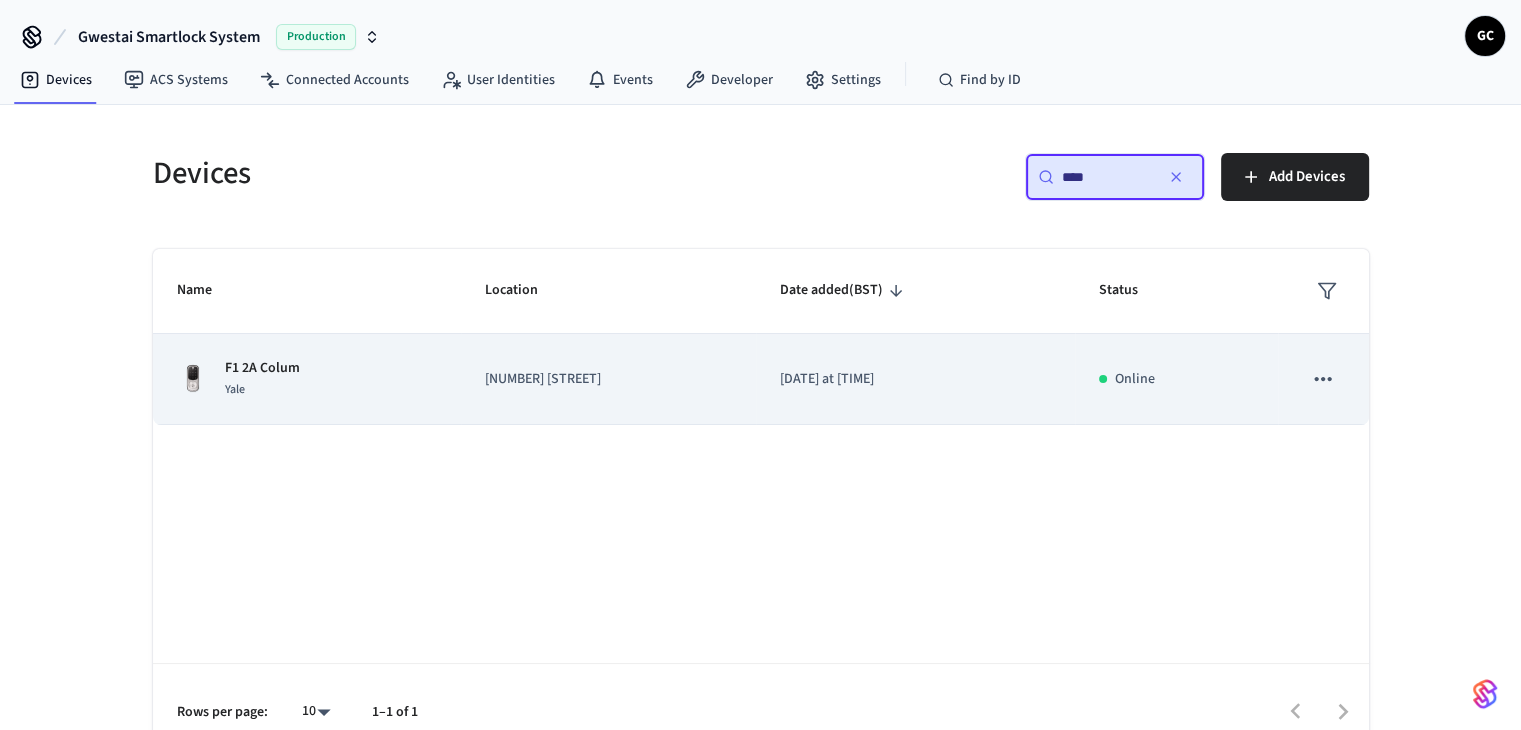 type on "****" 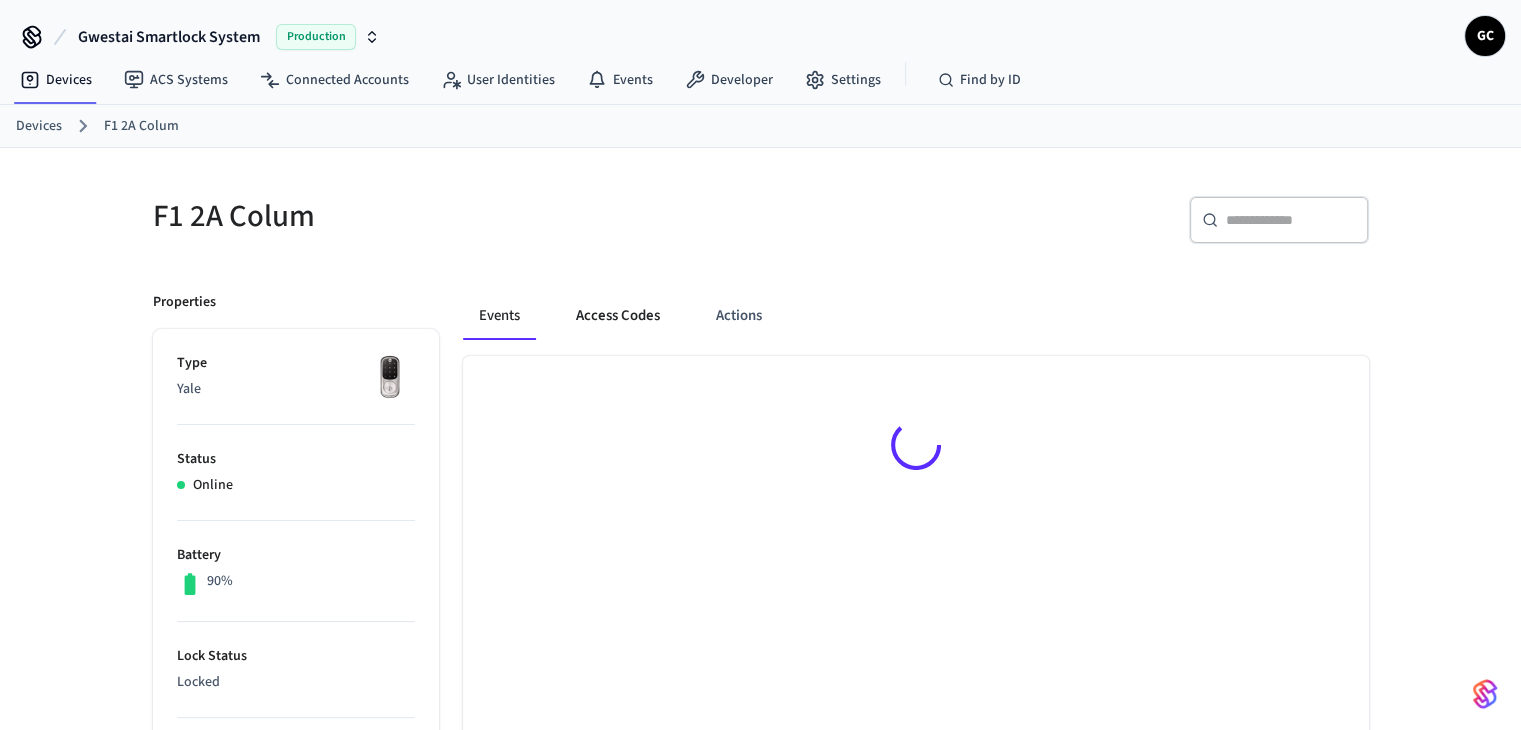 click on "Access Codes" at bounding box center (618, 316) 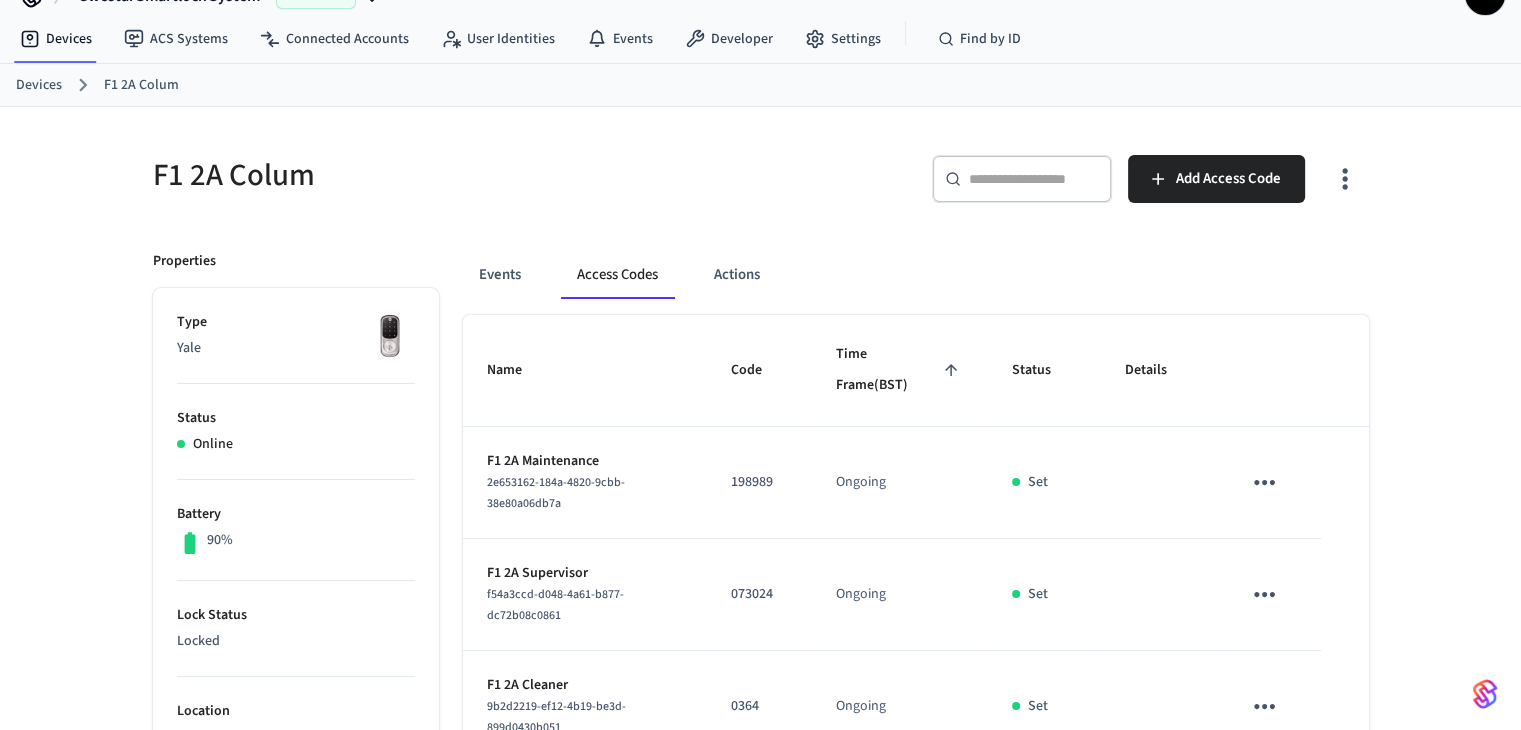 scroll, scrollTop: 0, scrollLeft: 0, axis: both 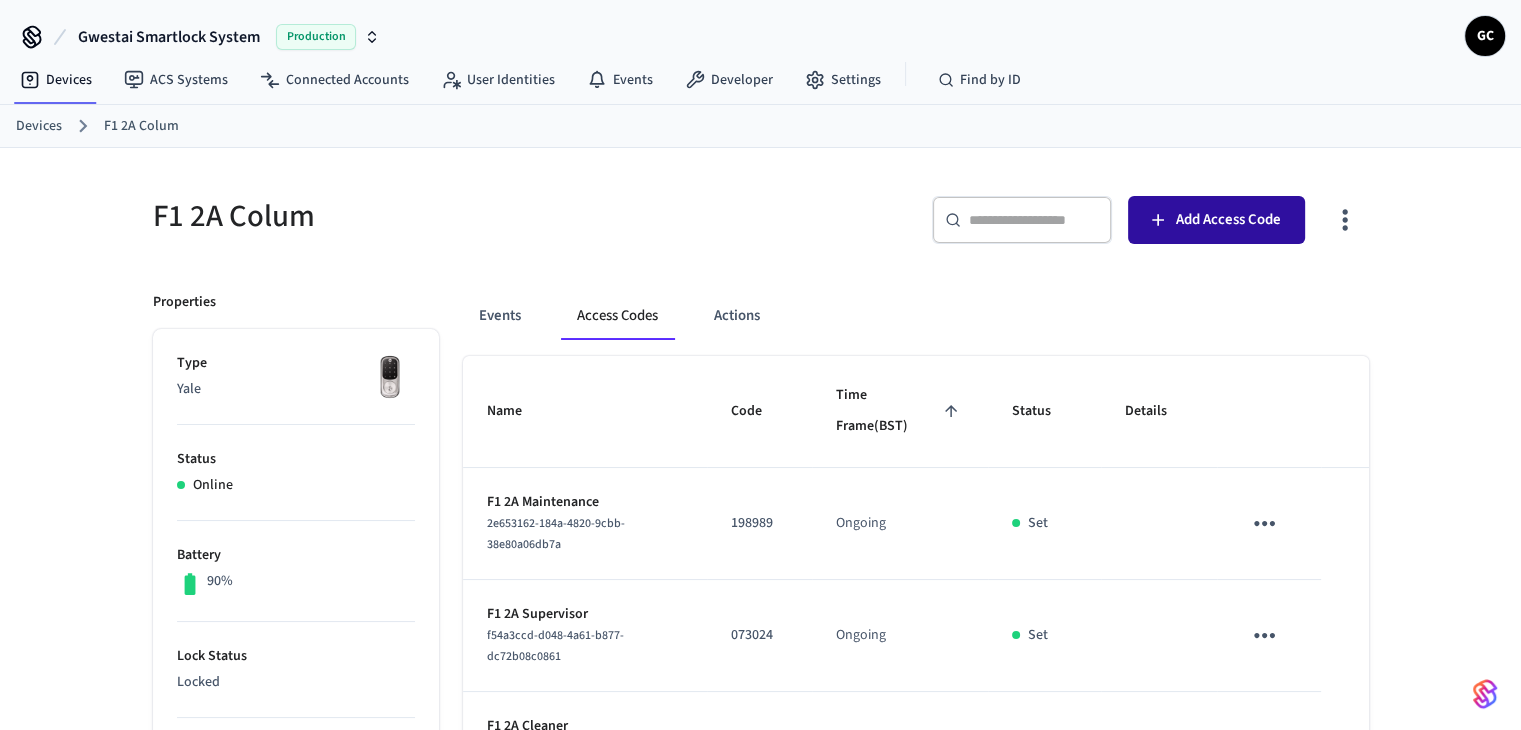 click on "Add Access Code" at bounding box center [1228, 220] 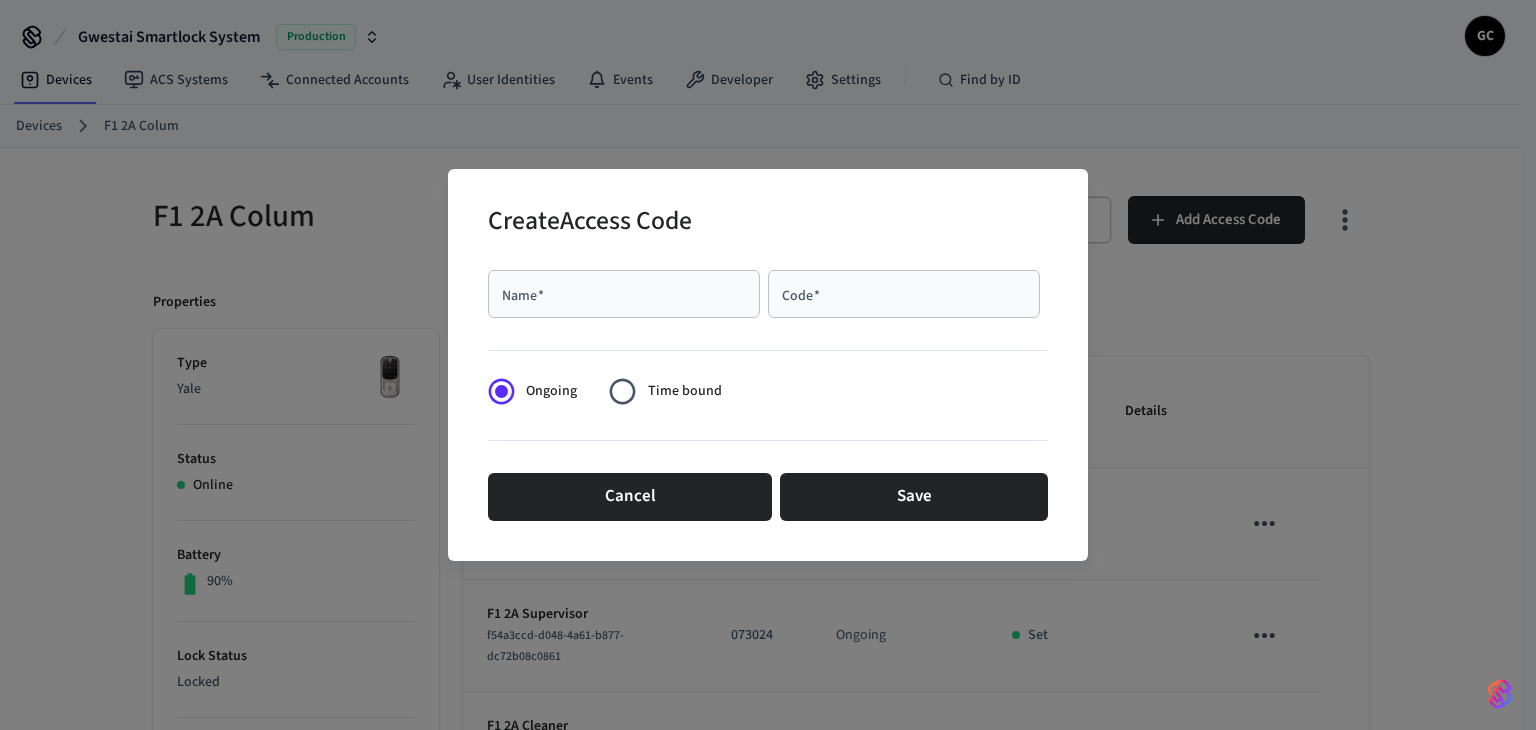 click on "Code   *" at bounding box center [904, 294] 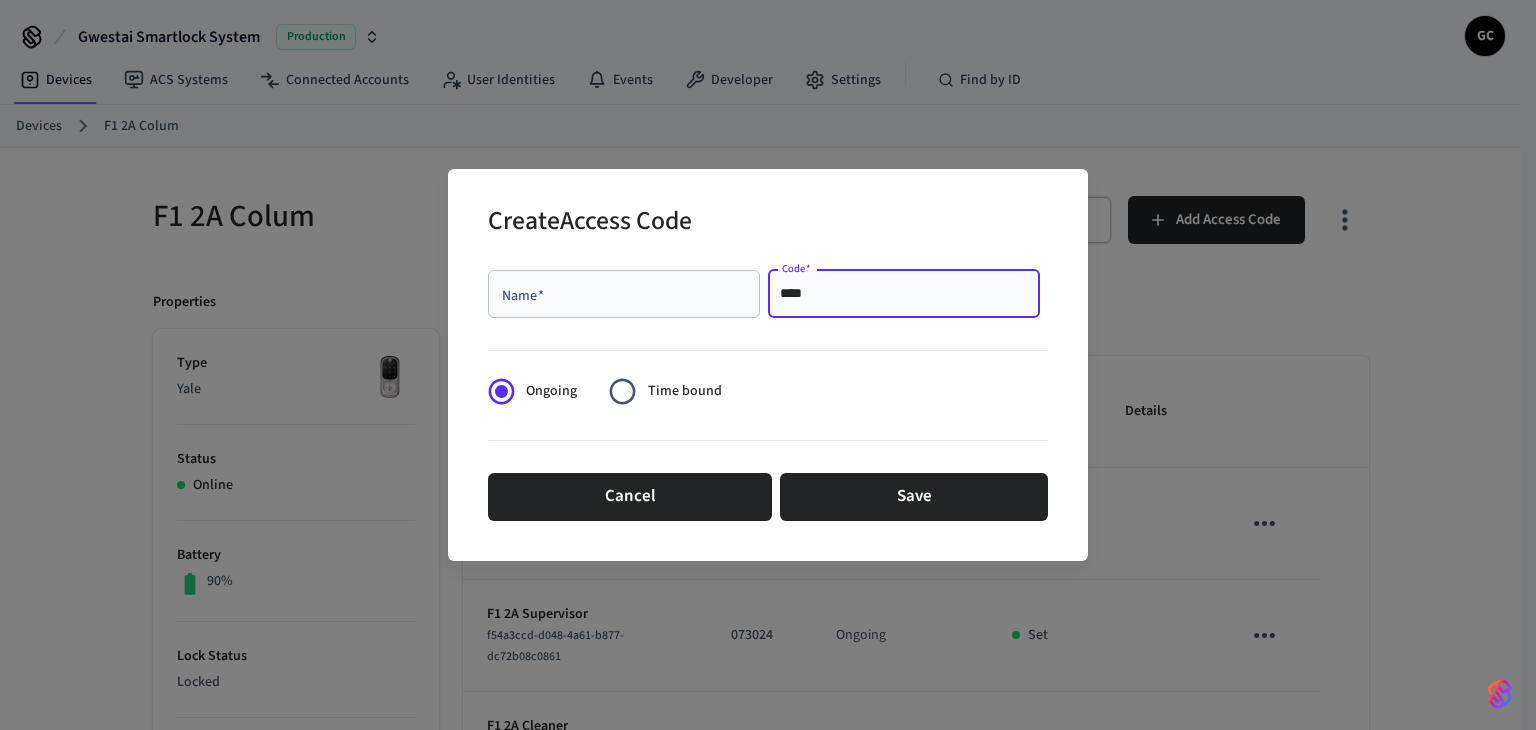 type on "****" 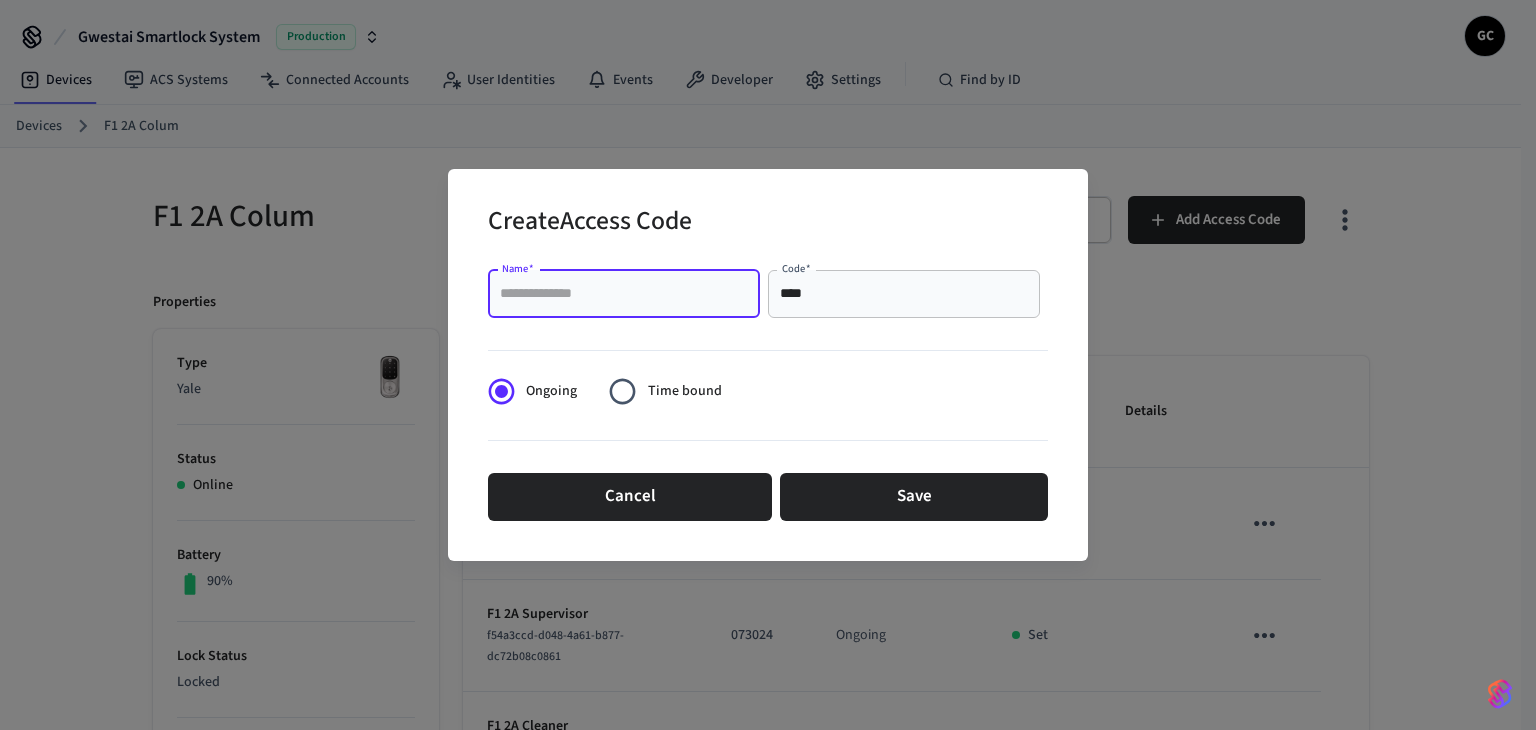 click on "Name   *" at bounding box center [624, 294] 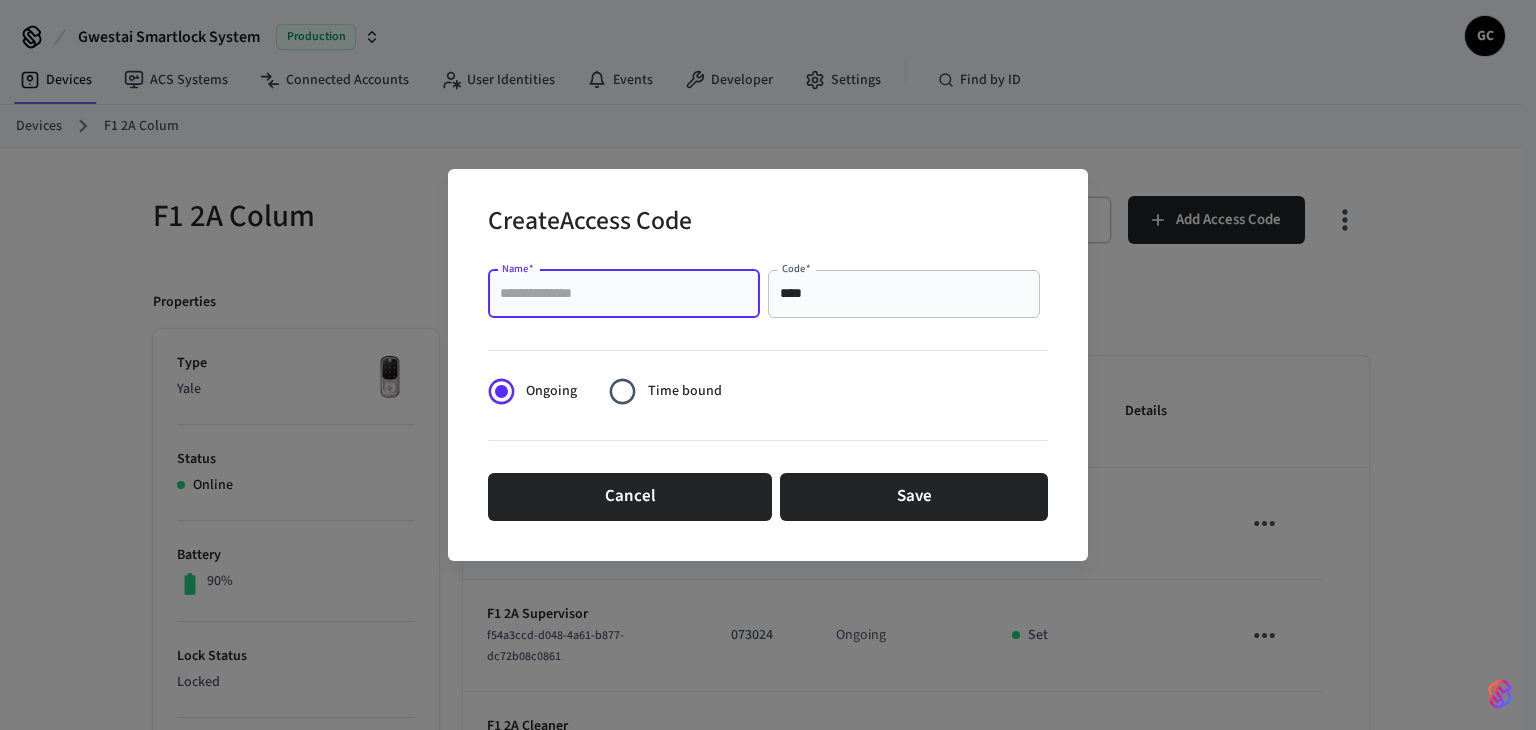 paste on "**********" 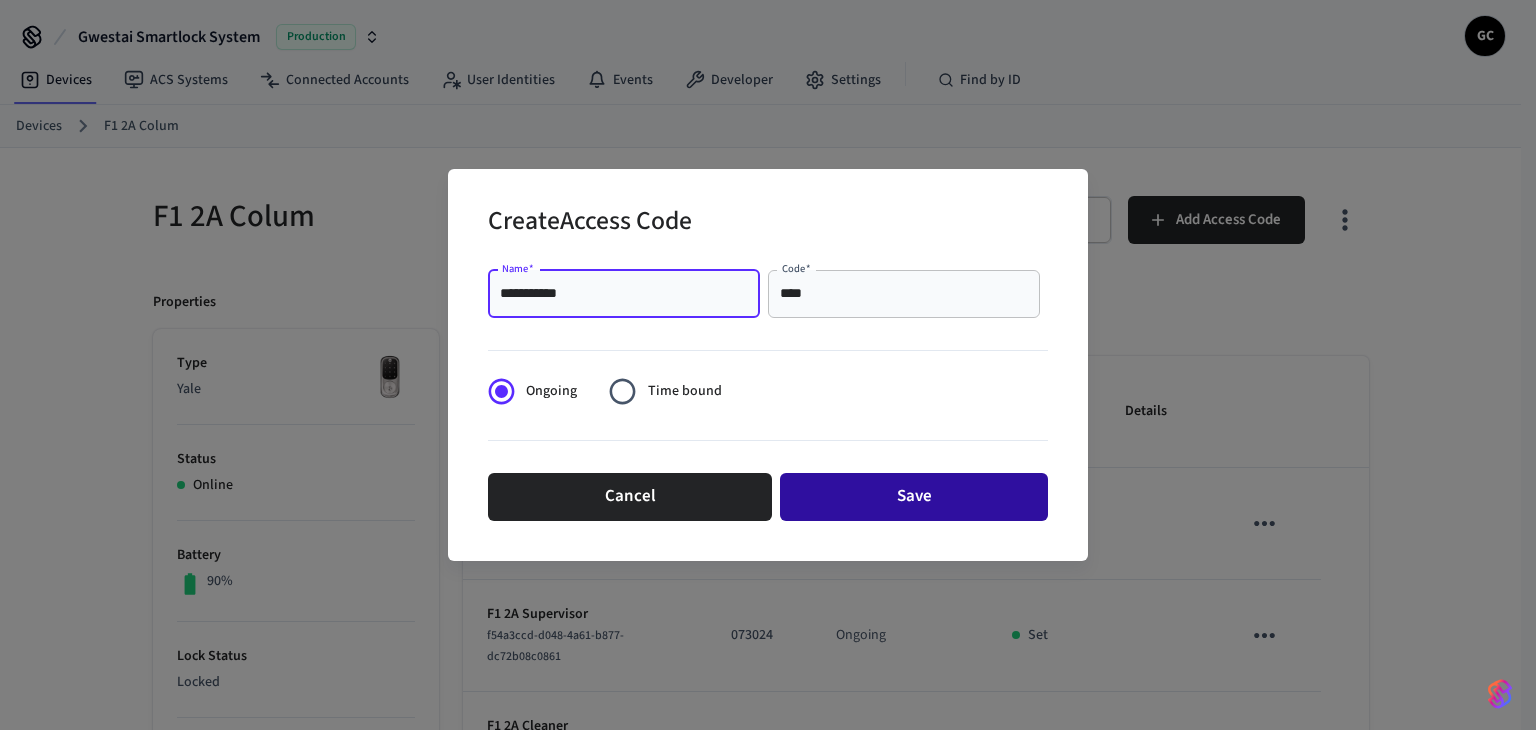 type on "**********" 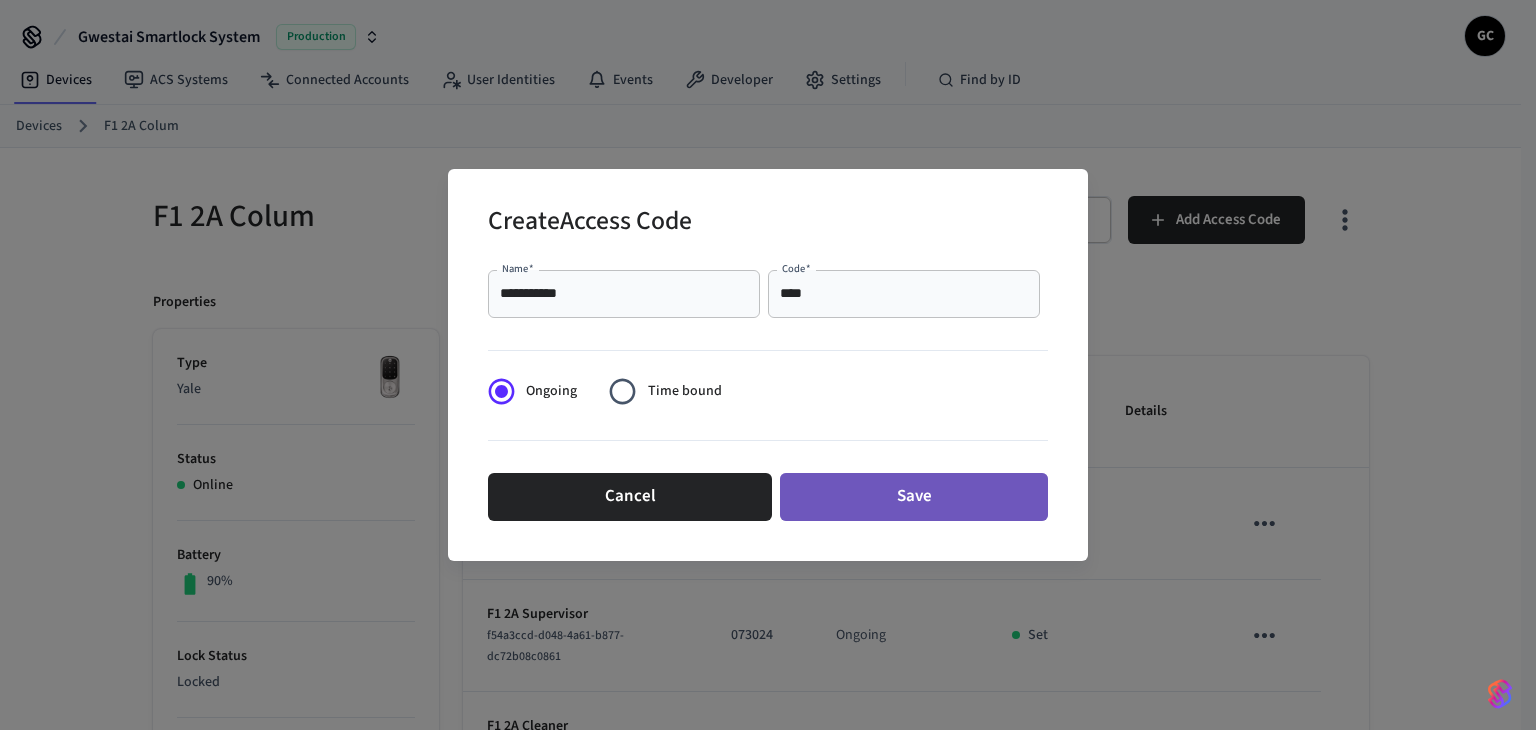 click on "Save" at bounding box center (914, 497) 